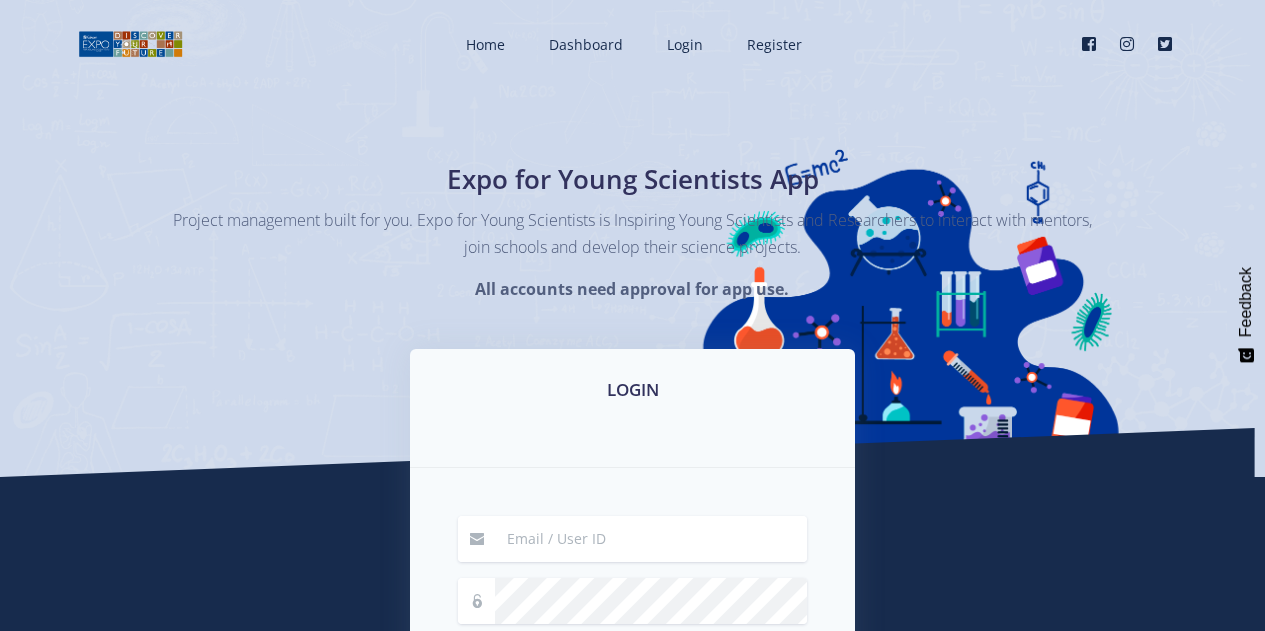 scroll, scrollTop: 0, scrollLeft: 0, axis: both 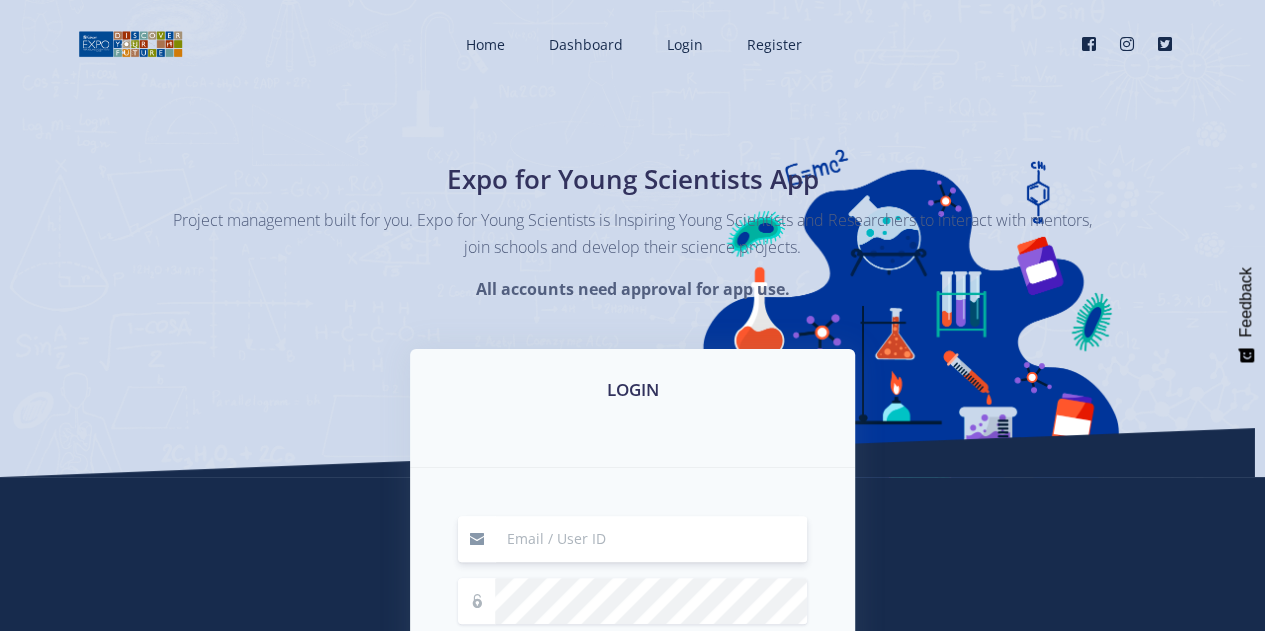 click at bounding box center [651, 539] 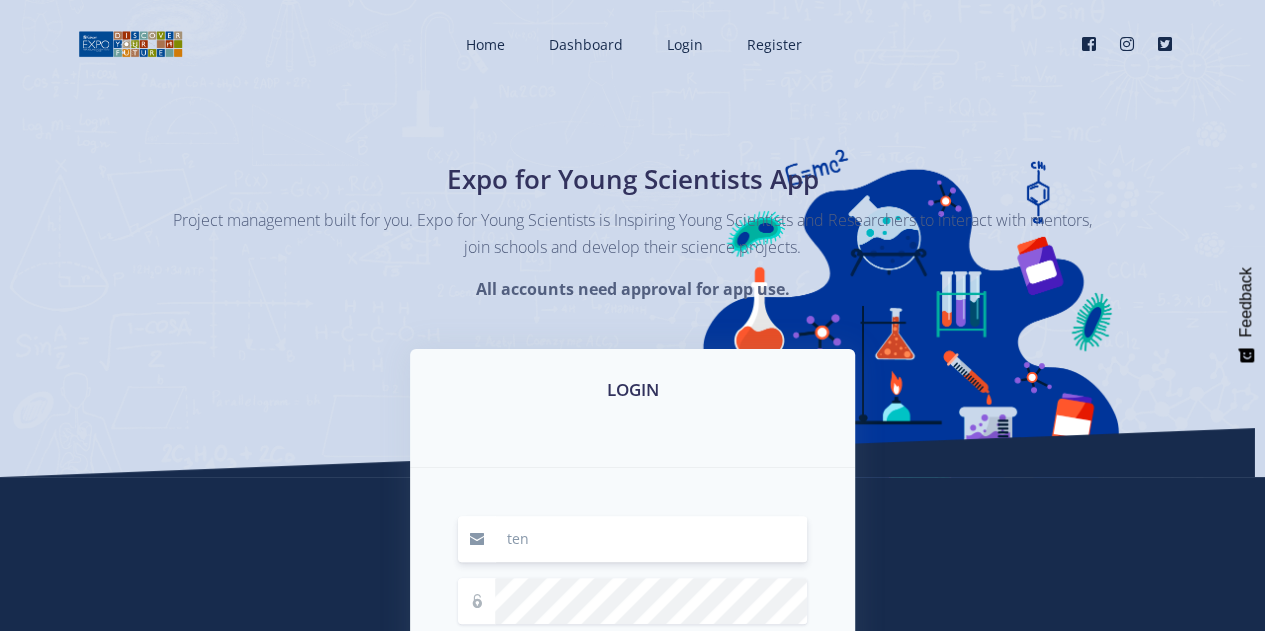 type on "tenielleanne.scott@example.com" 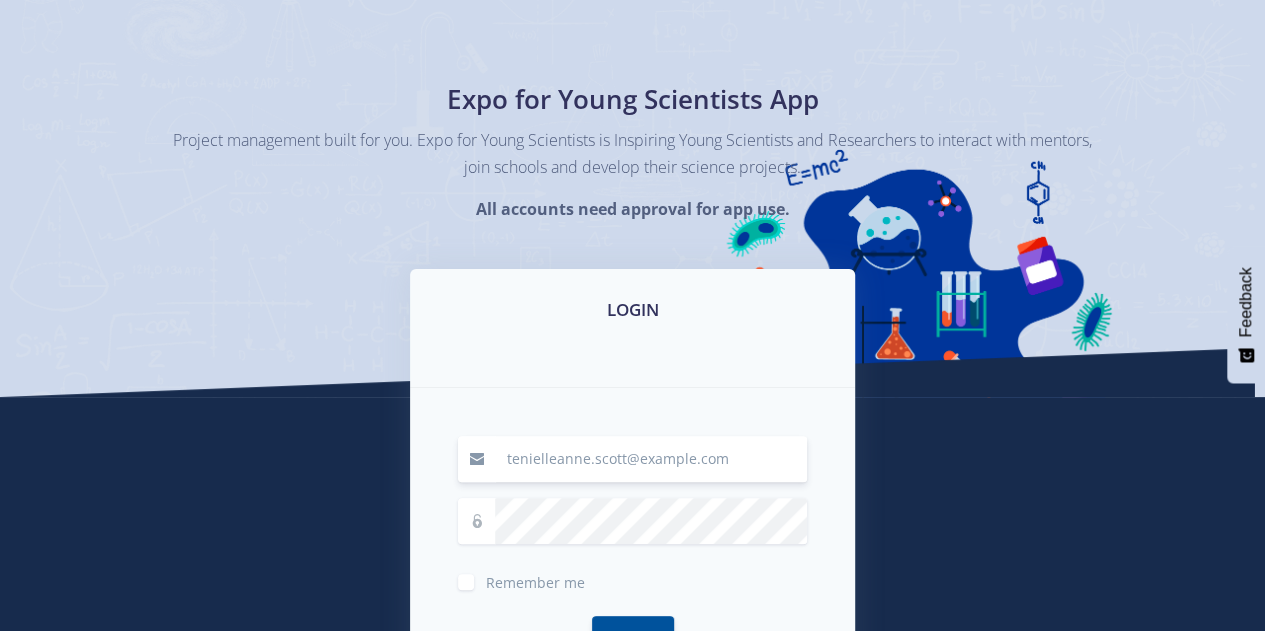 scroll, scrollTop: 101, scrollLeft: 0, axis: vertical 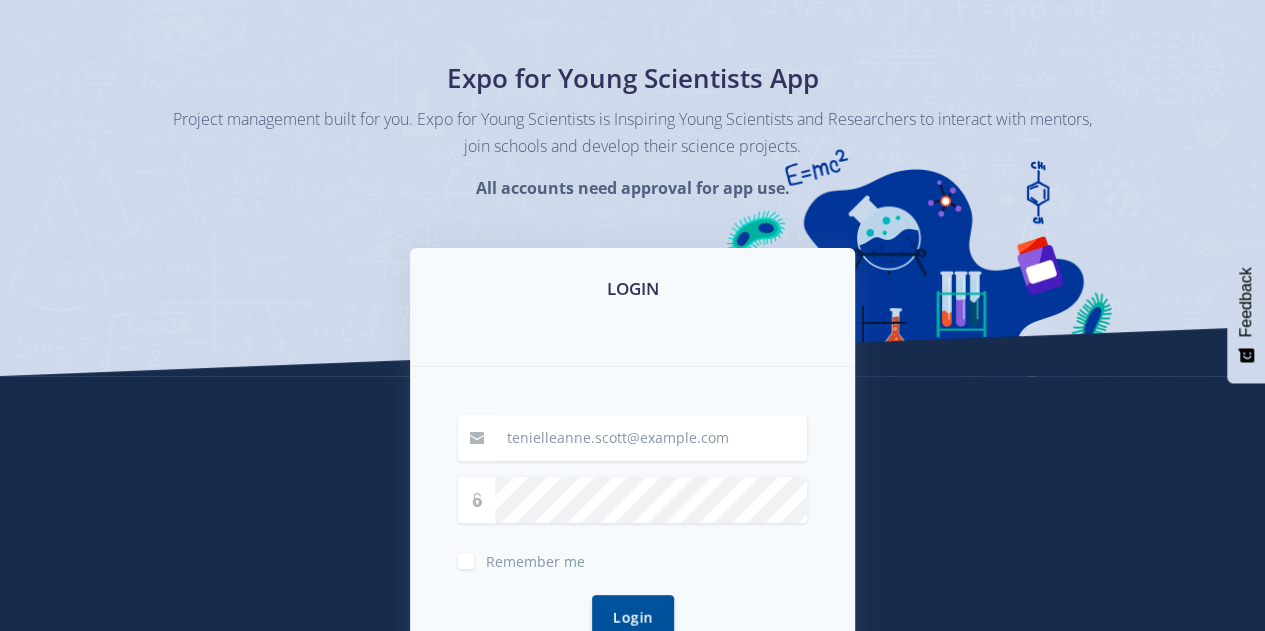 click on "Remember me" at bounding box center (535, 557) 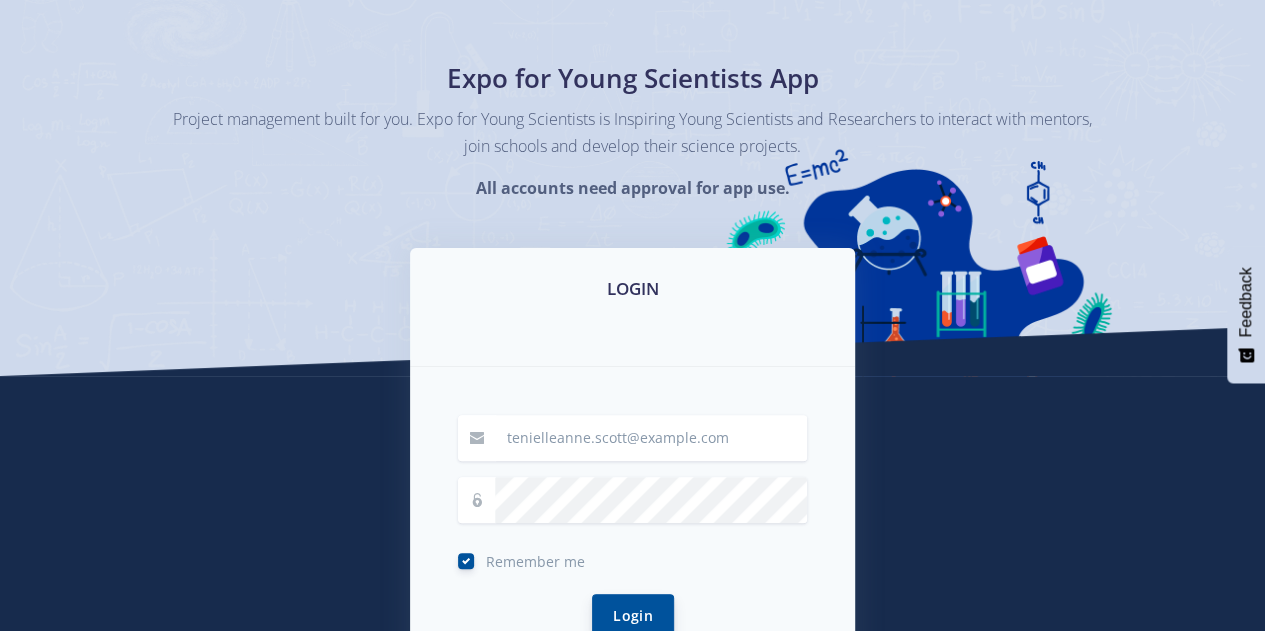 click on "Login" at bounding box center (633, 615) 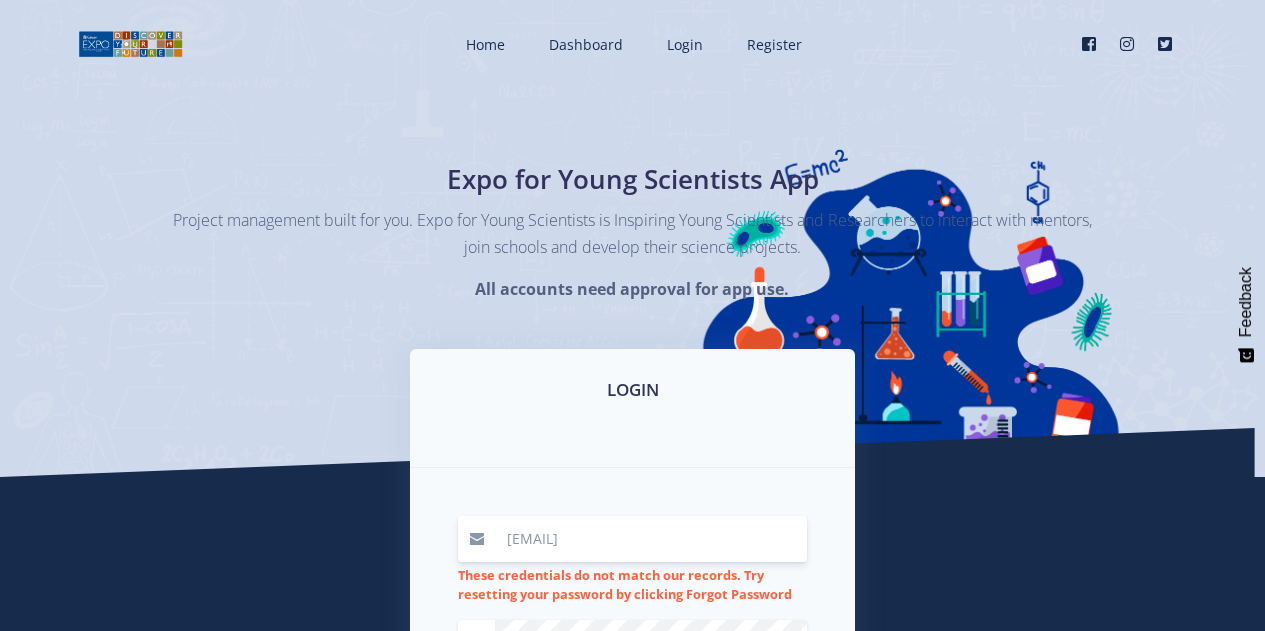 scroll, scrollTop: 0, scrollLeft: 0, axis: both 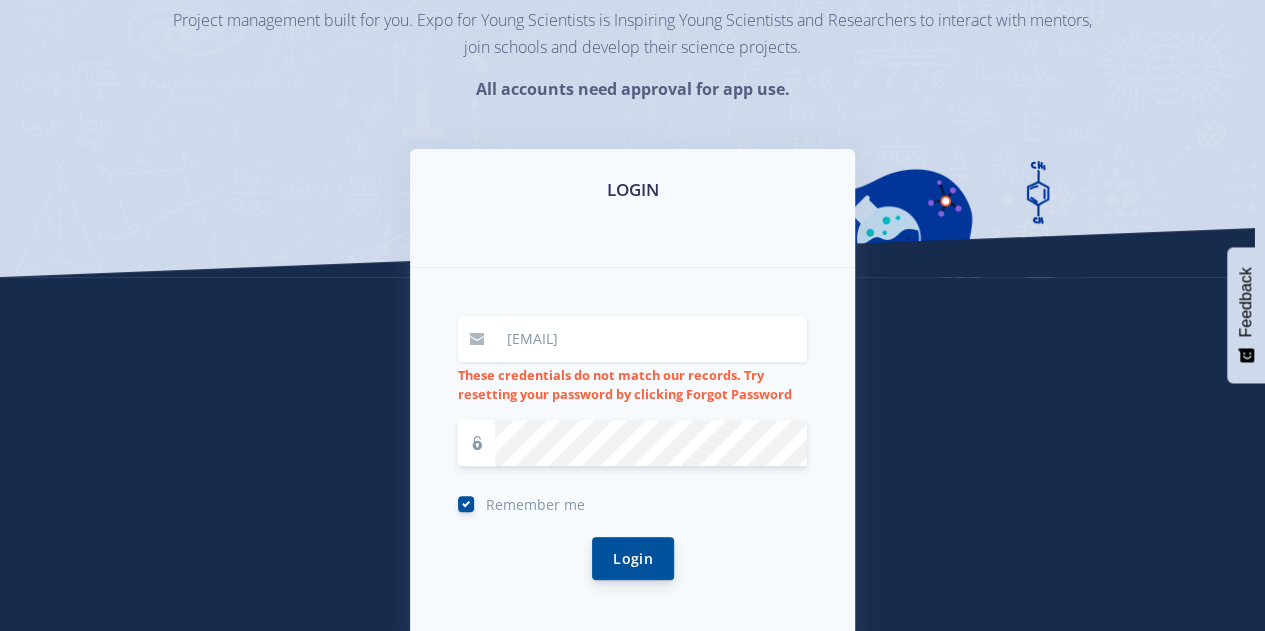 click on "Login" at bounding box center [633, 558] 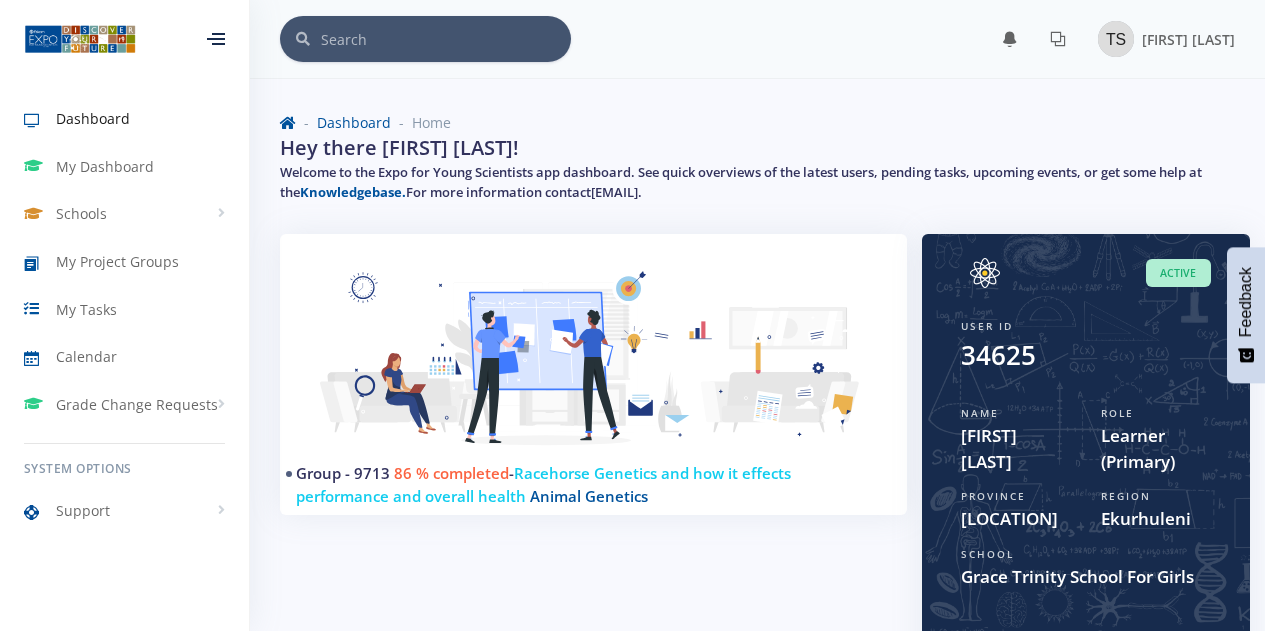 scroll, scrollTop: 0, scrollLeft: 0, axis: both 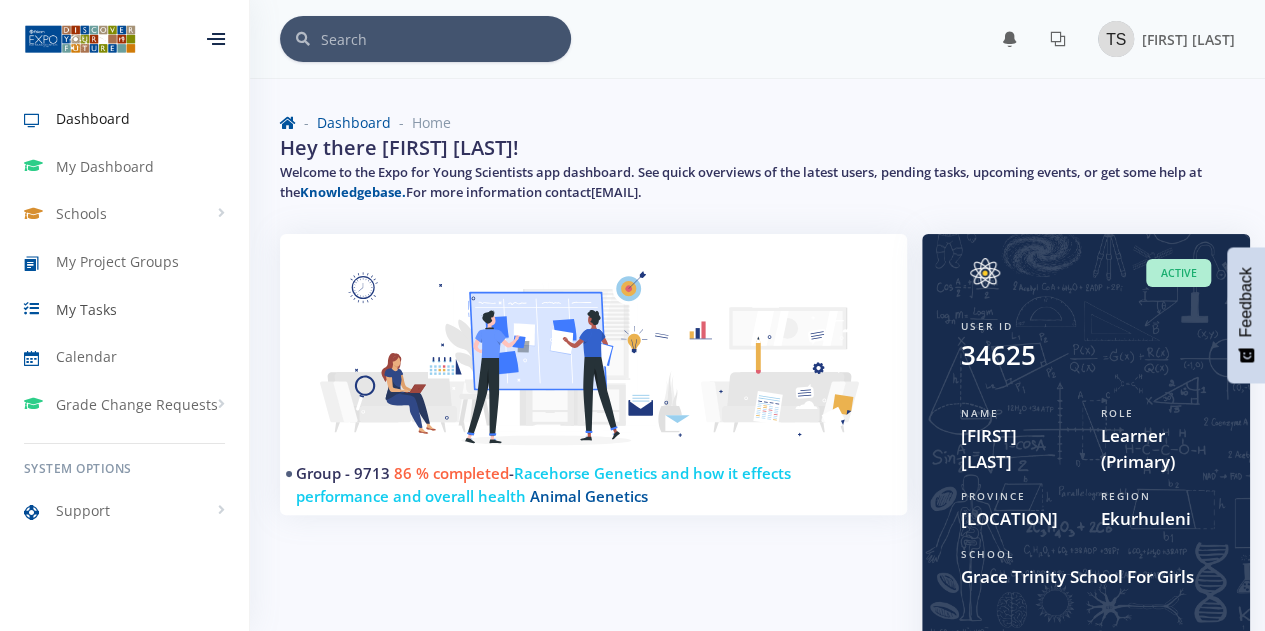 click on "My Tasks" at bounding box center [86, 309] 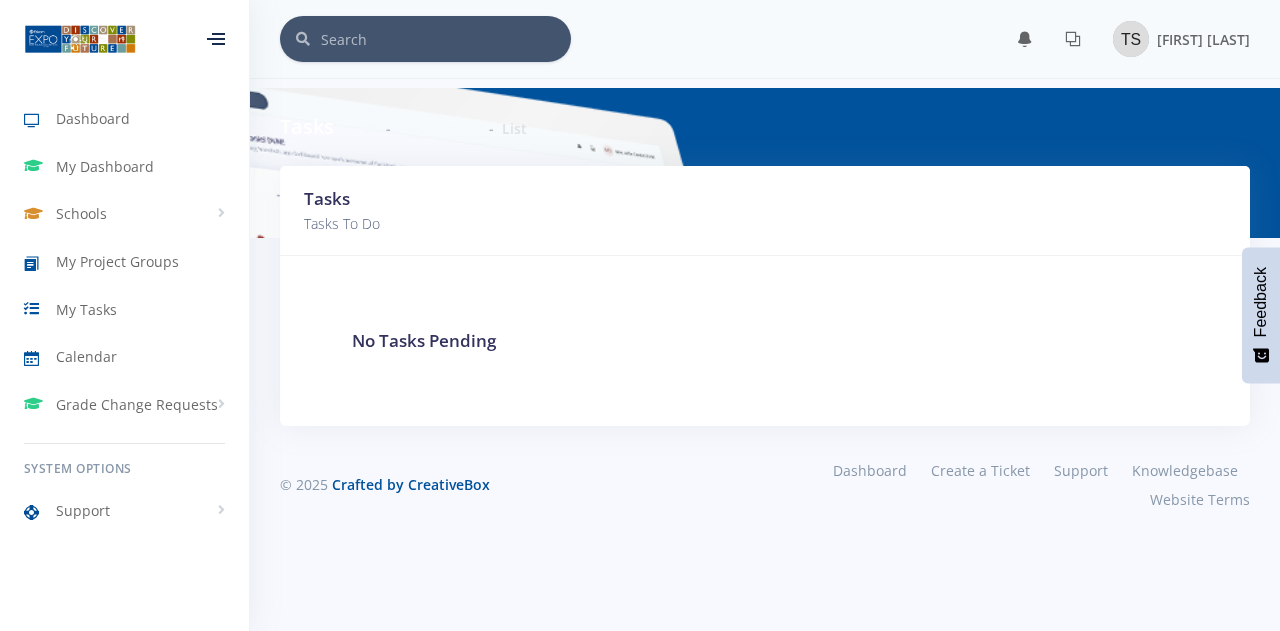 scroll, scrollTop: 0, scrollLeft: 0, axis: both 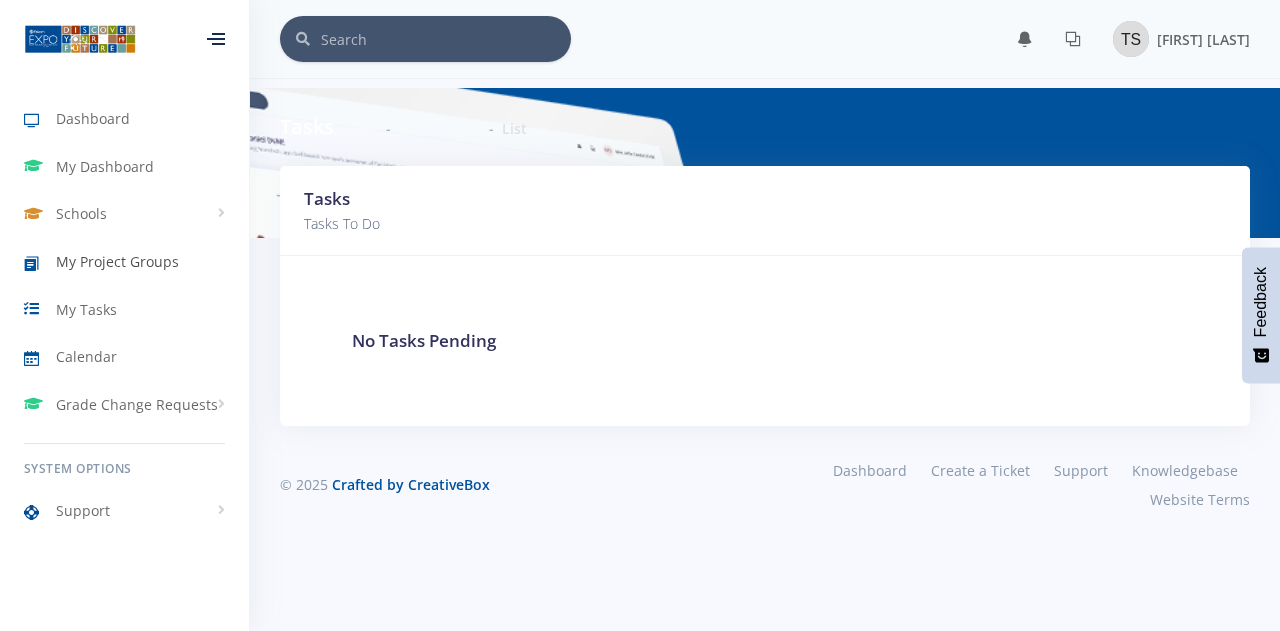click on "My Project Groups" at bounding box center (117, 261) 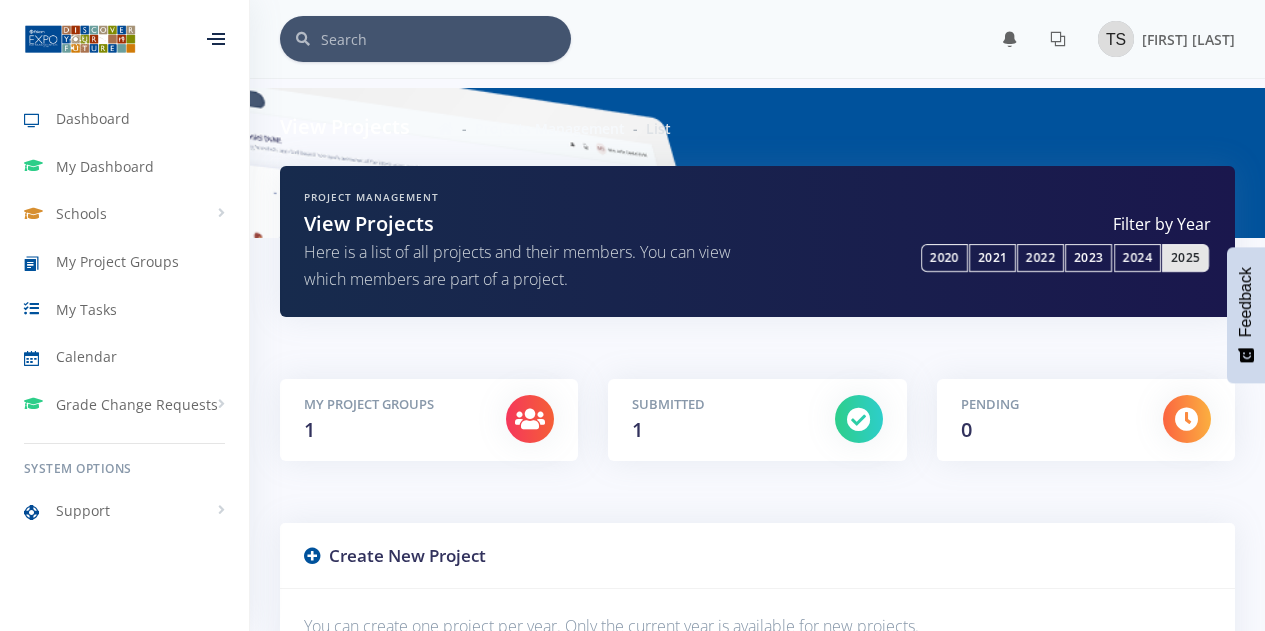 scroll, scrollTop: 0, scrollLeft: 0, axis: both 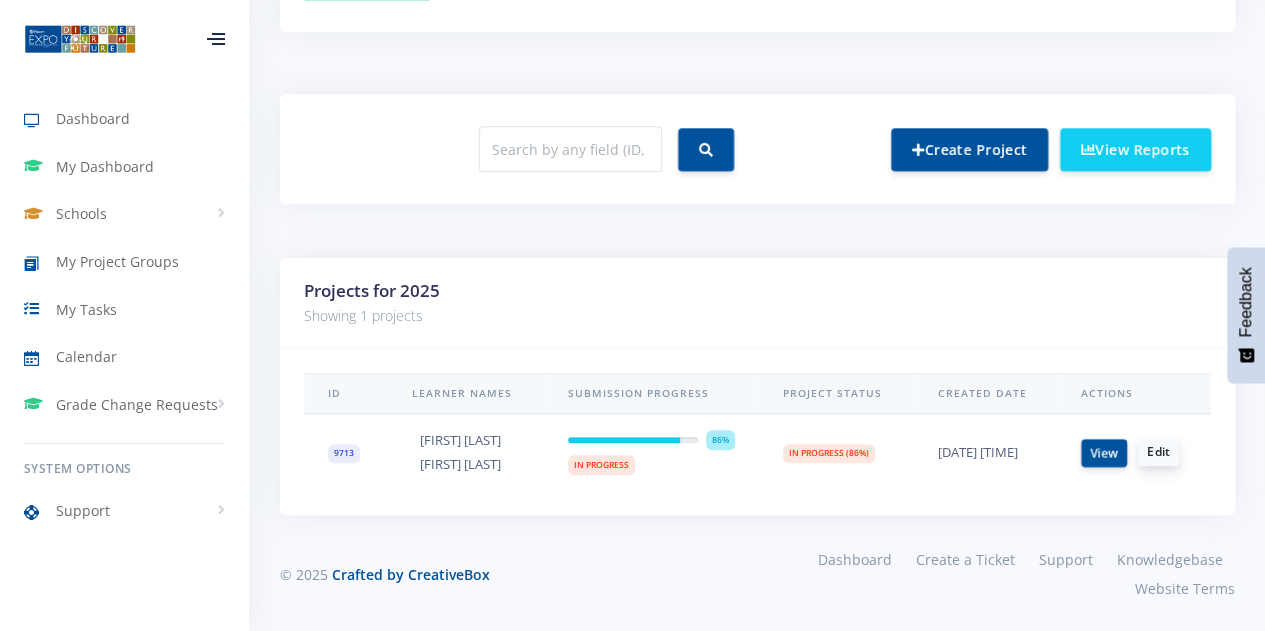 click on "Edit" at bounding box center (1158, 452) 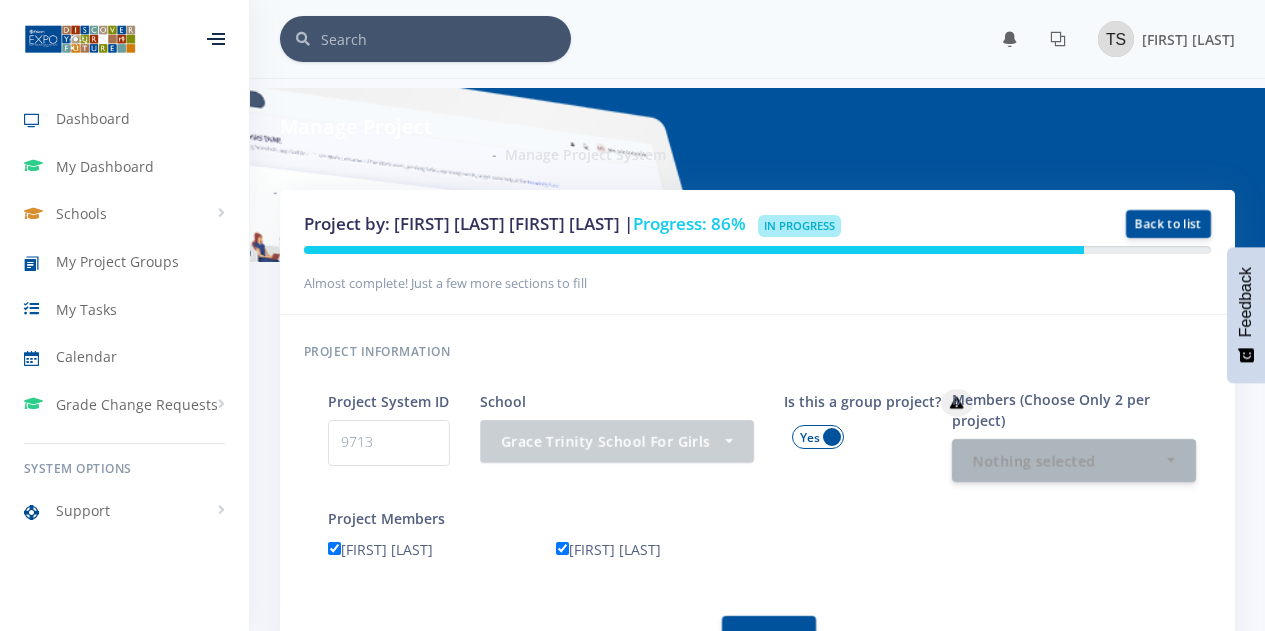 scroll, scrollTop: 0, scrollLeft: 0, axis: both 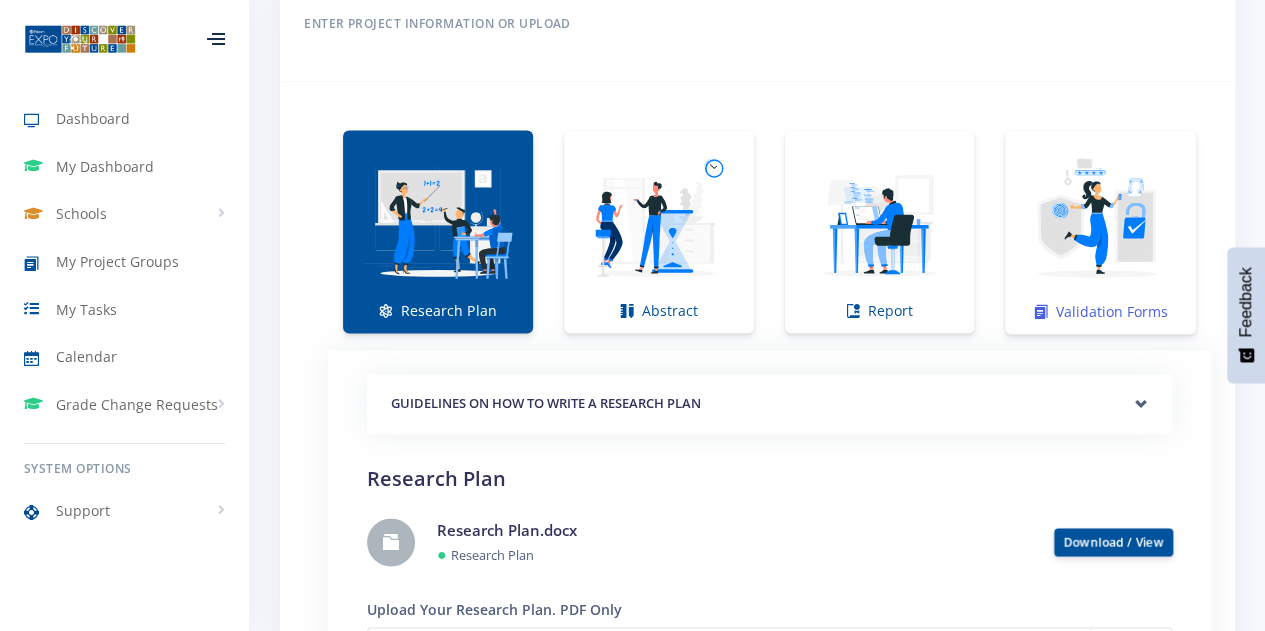 click on "Validation Forms" at bounding box center (1100, 232) 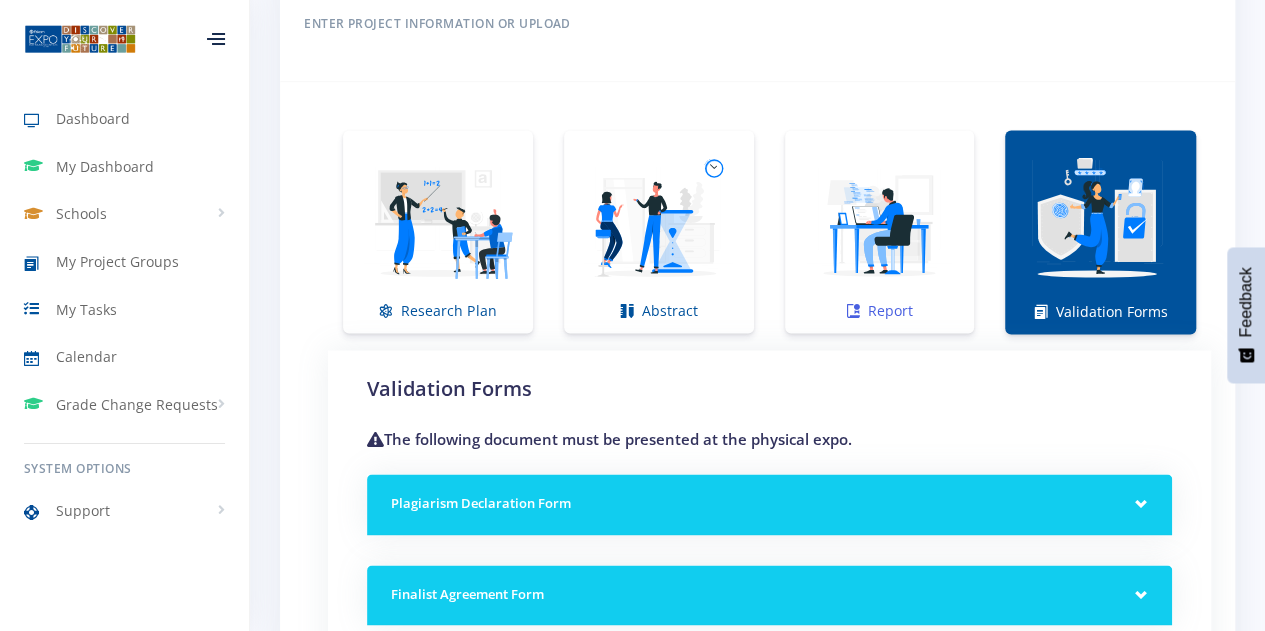 click at bounding box center [880, 221] 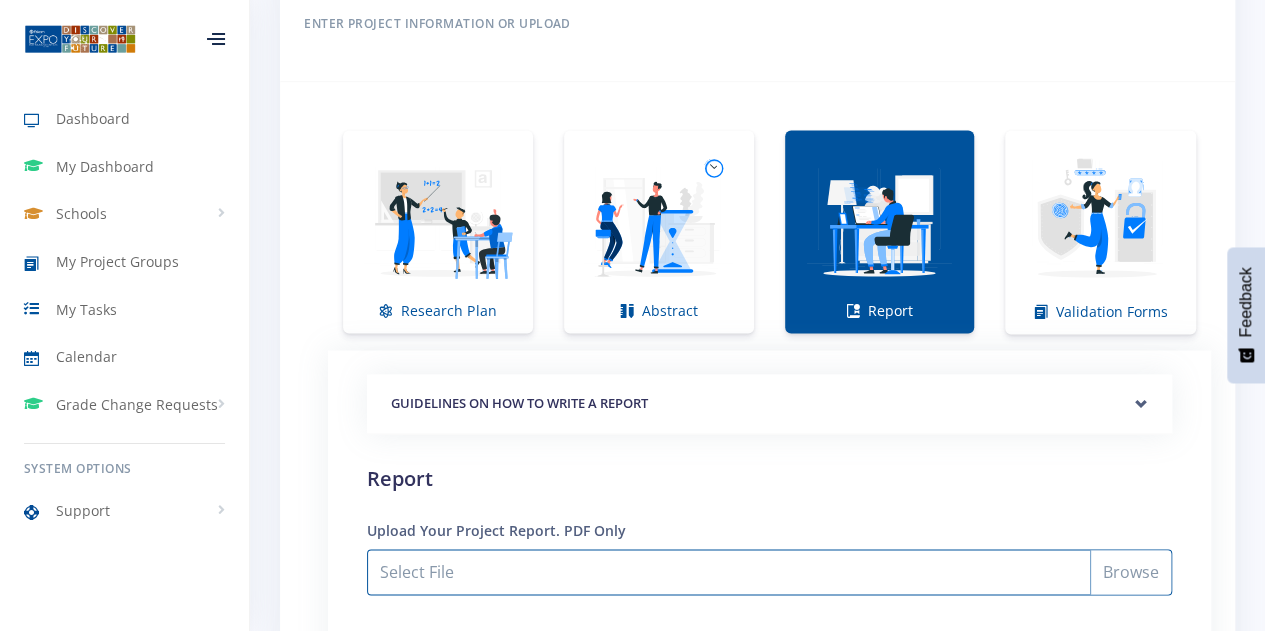 click on "Select File" at bounding box center (769, 572) 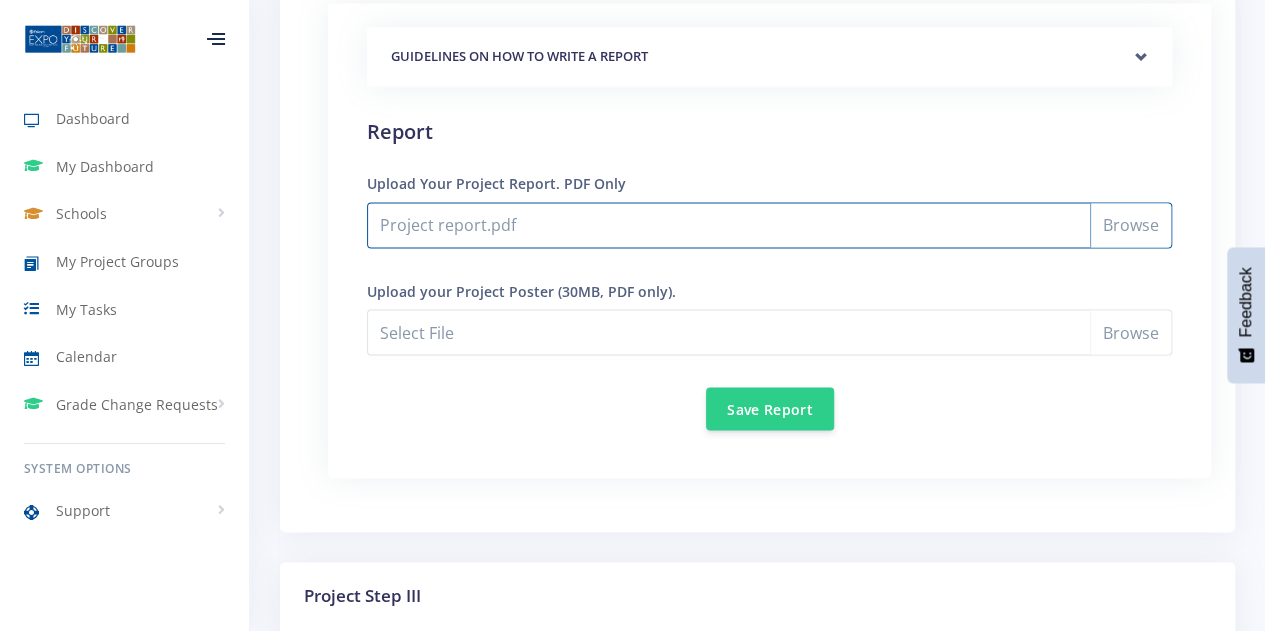 scroll, scrollTop: 1706, scrollLeft: 0, axis: vertical 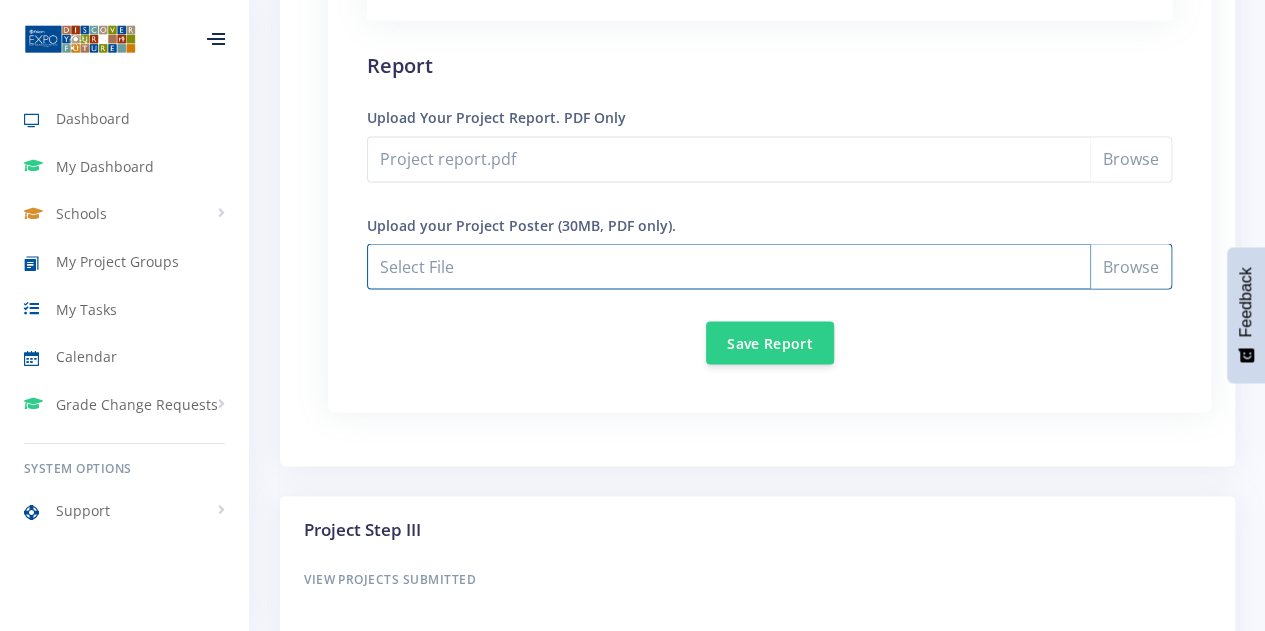 click on "Project report.pdf" at bounding box center (769, 266) 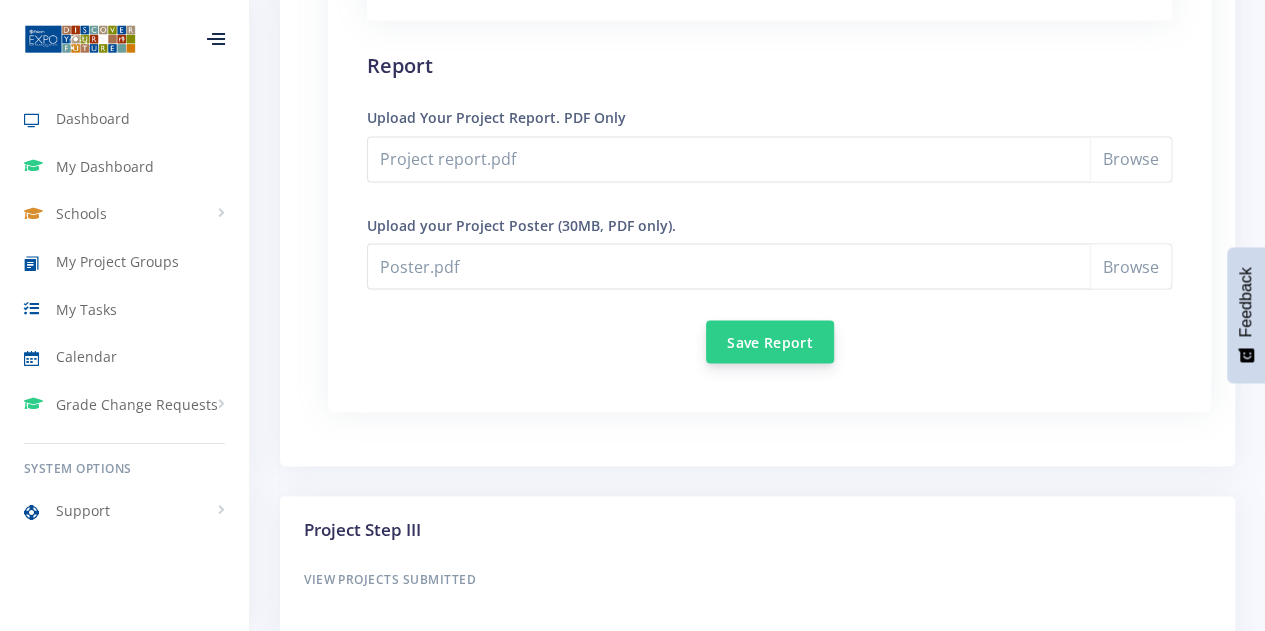 click on "Save Report" at bounding box center (770, 341) 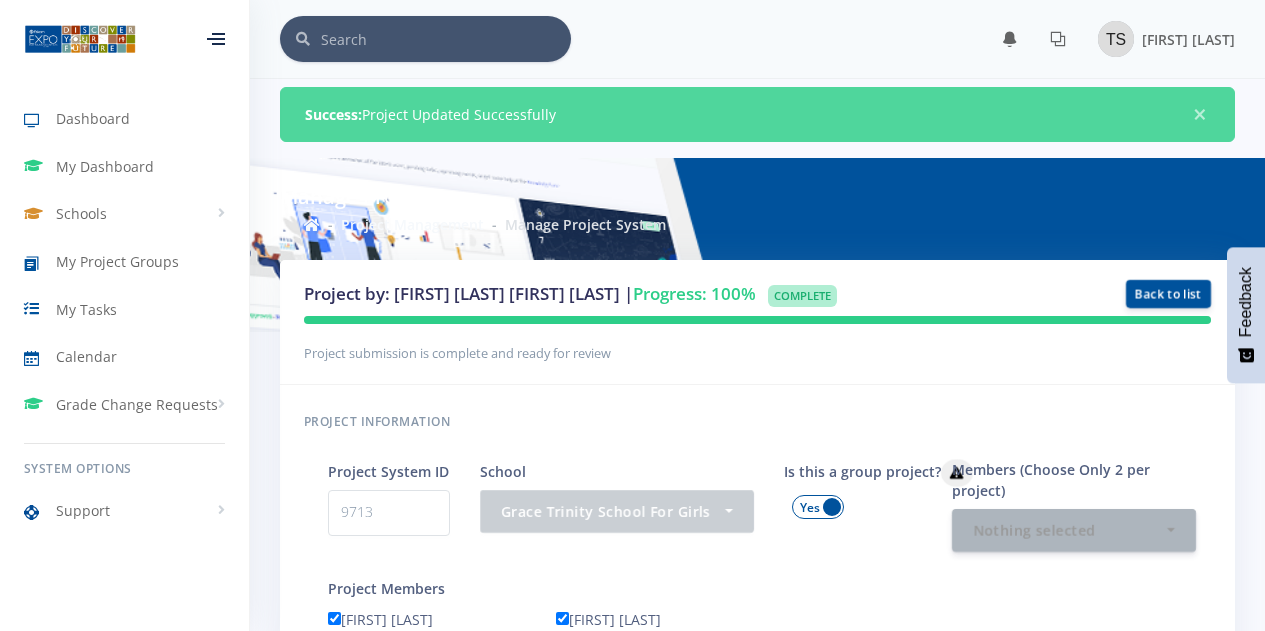 scroll, scrollTop: 0, scrollLeft: 0, axis: both 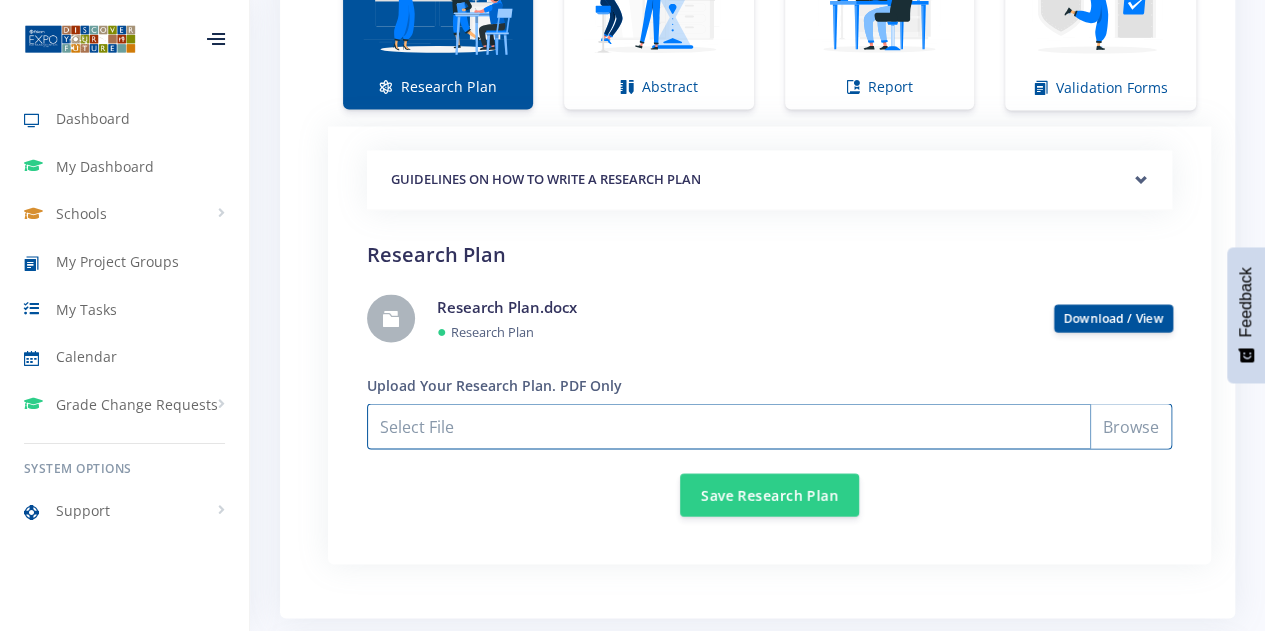 click on "Select File" at bounding box center [769, 426] 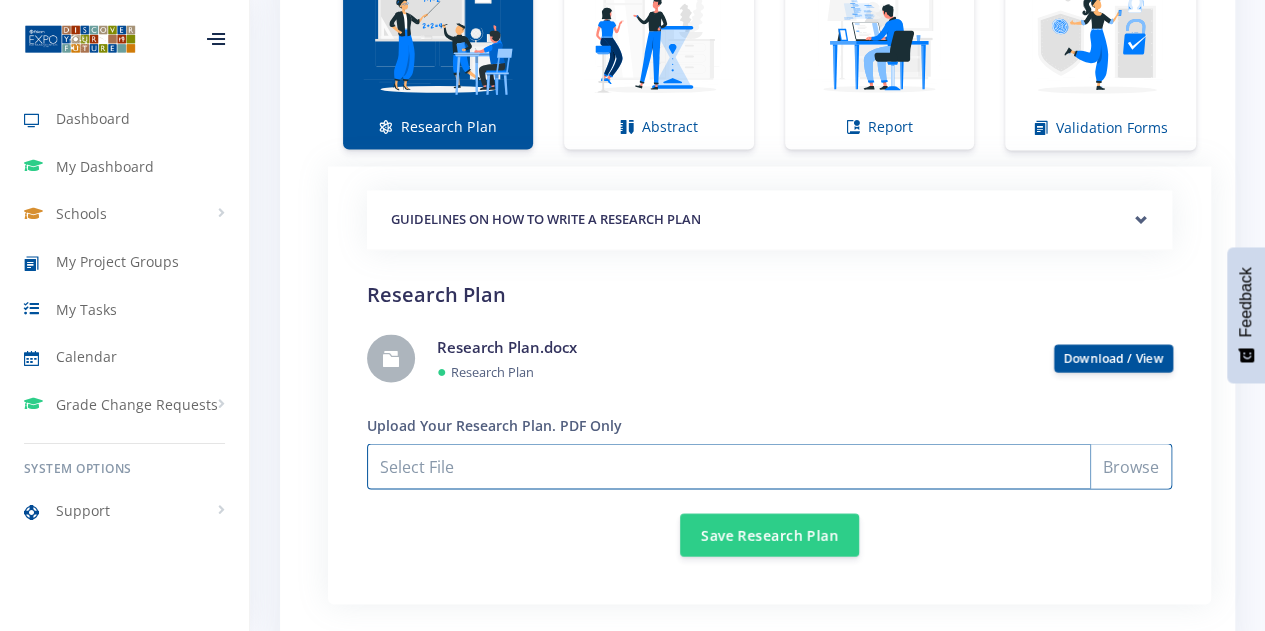 scroll, scrollTop: 1414, scrollLeft: 0, axis: vertical 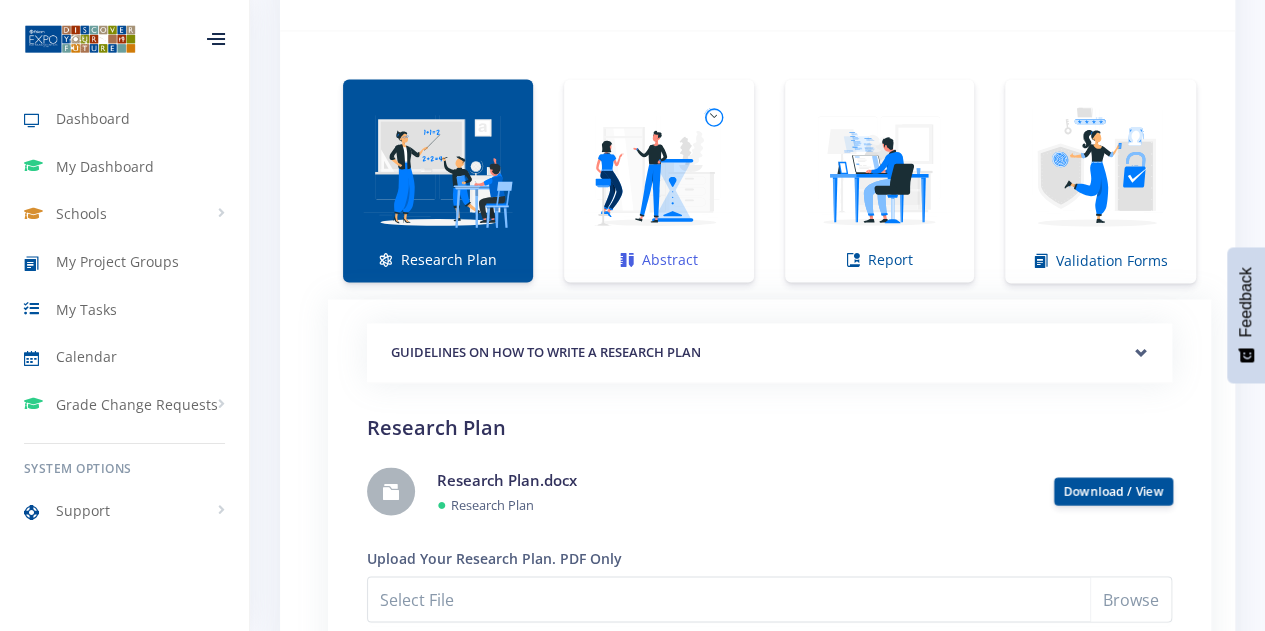 click at bounding box center [659, 170] 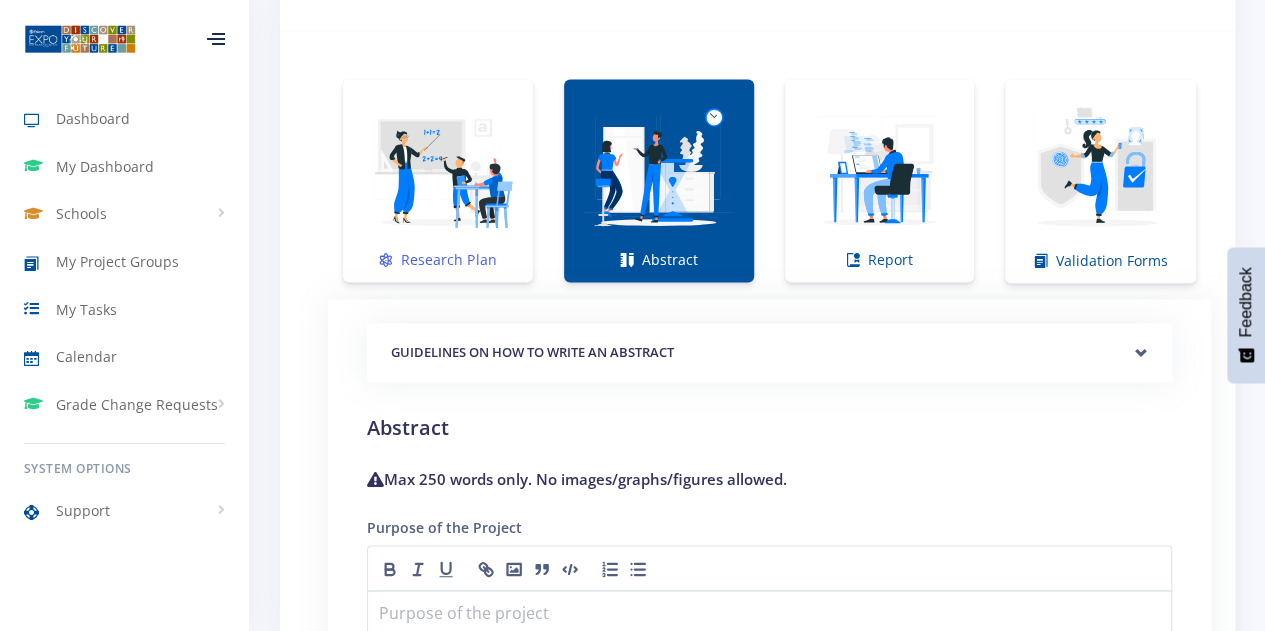 click at bounding box center (438, 170) 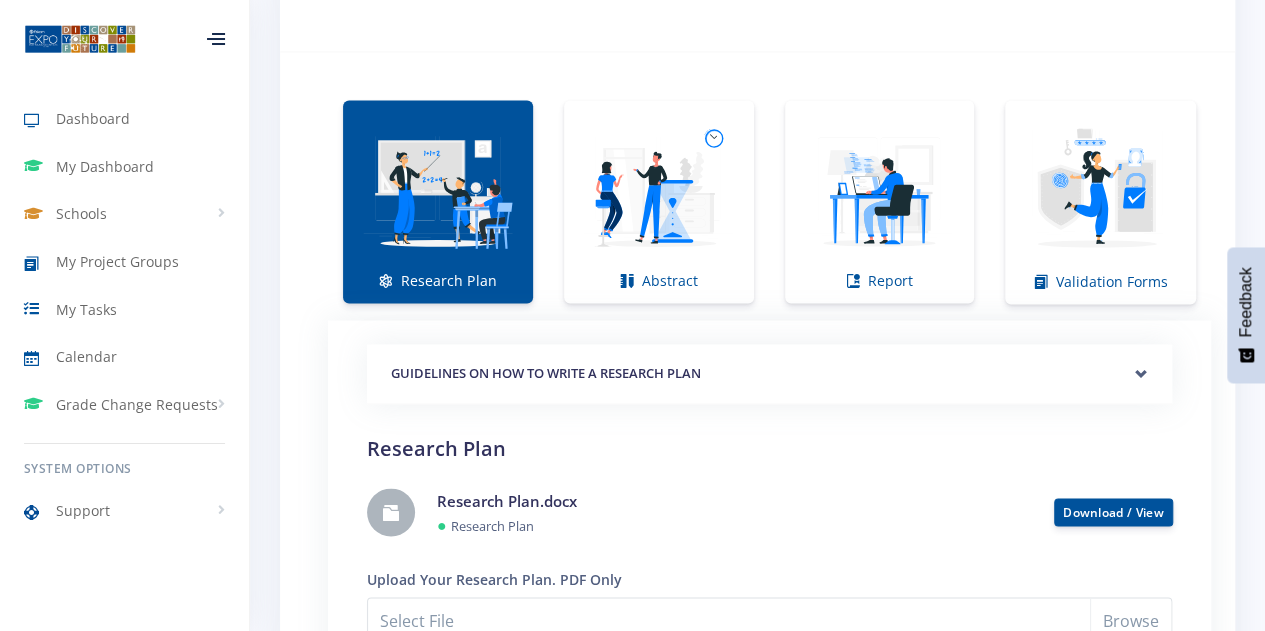 scroll, scrollTop: 1374, scrollLeft: 0, axis: vertical 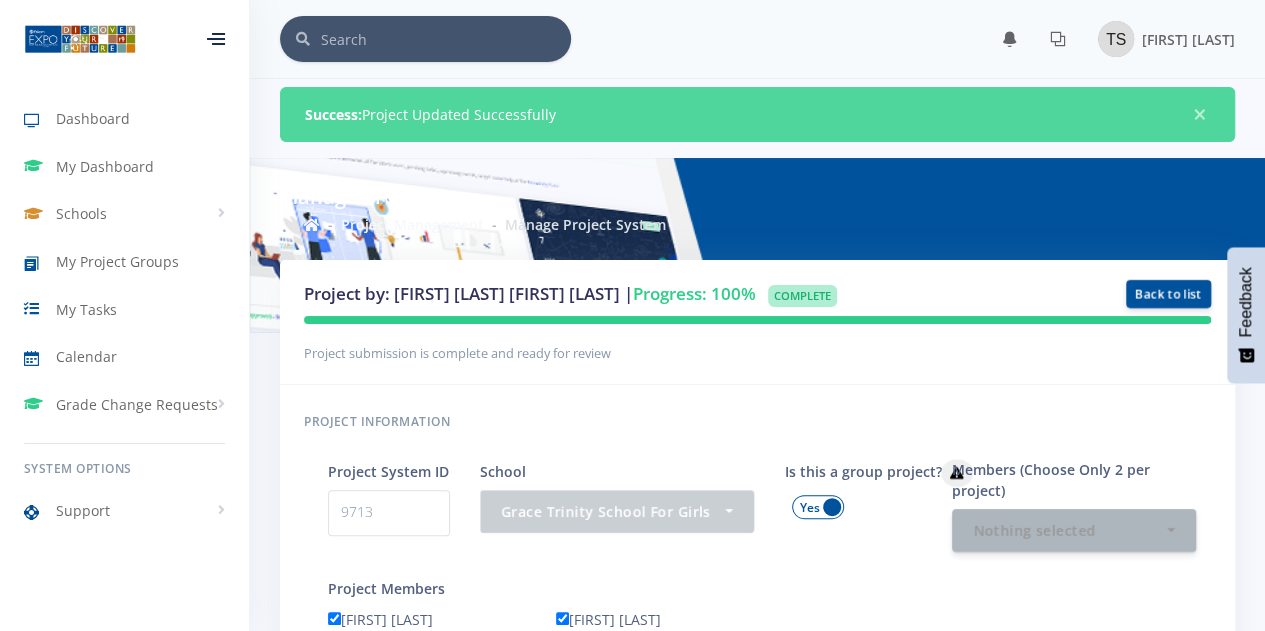click on "Success:  Project Updated Successfully
×" at bounding box center [757, 114] 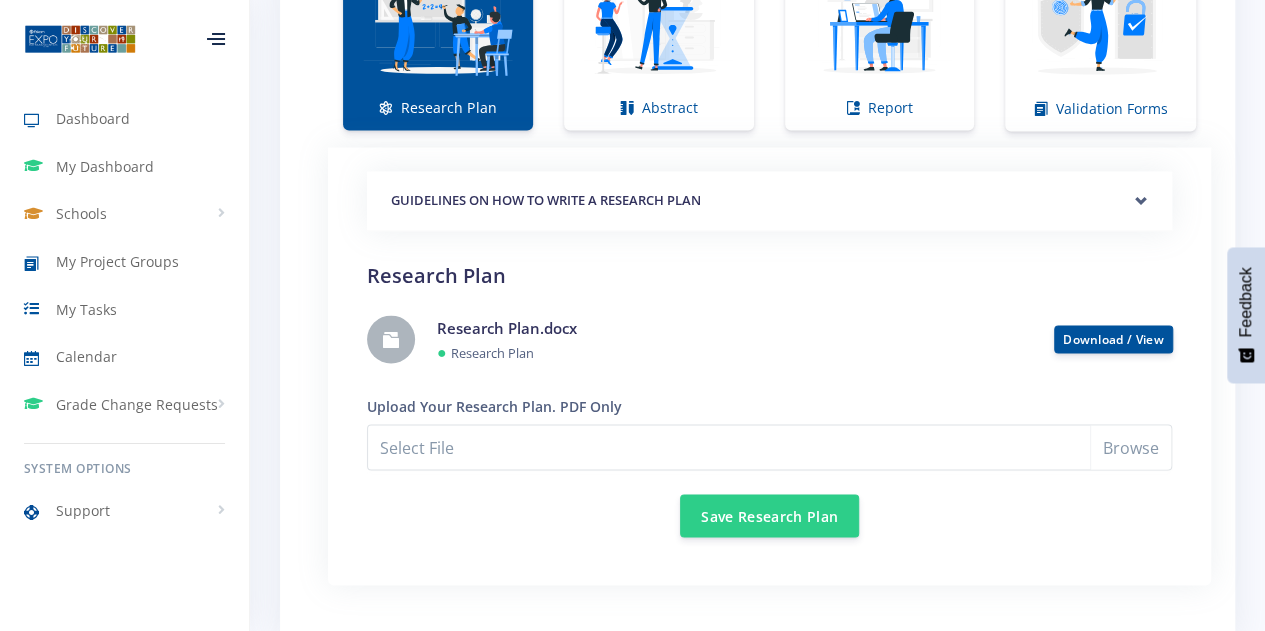 scroll, scrollTop: 1586, scrollLeft: 0, axis: vertical 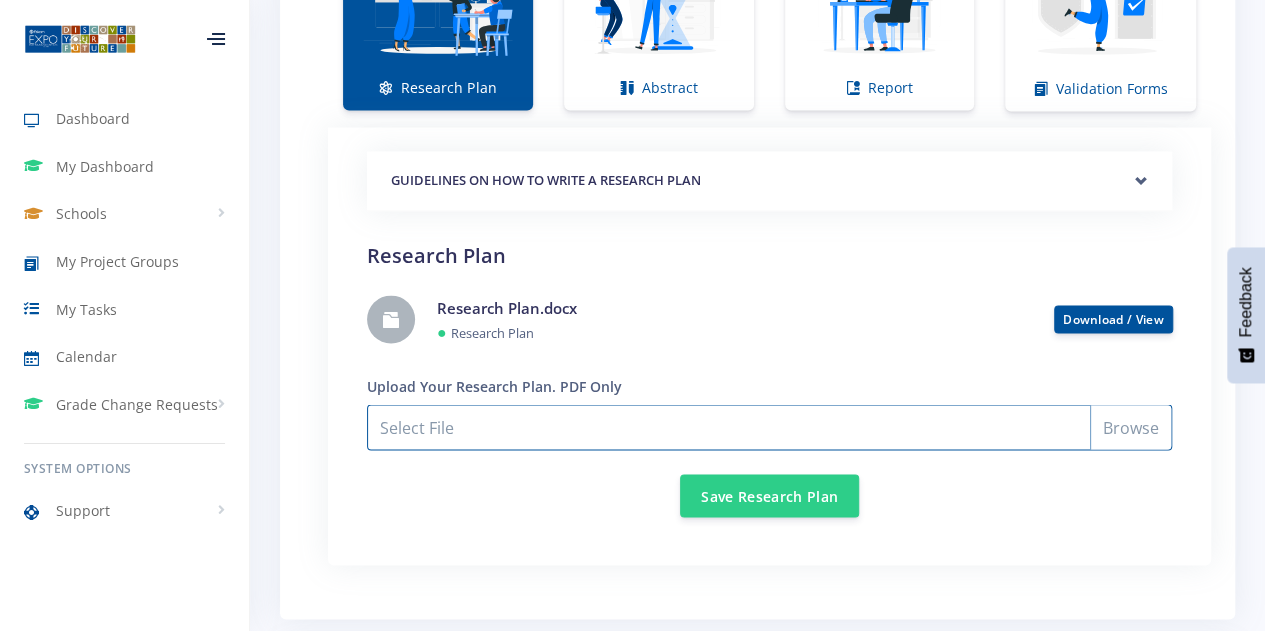 click on "Select File" at bounding box center [769, 427] 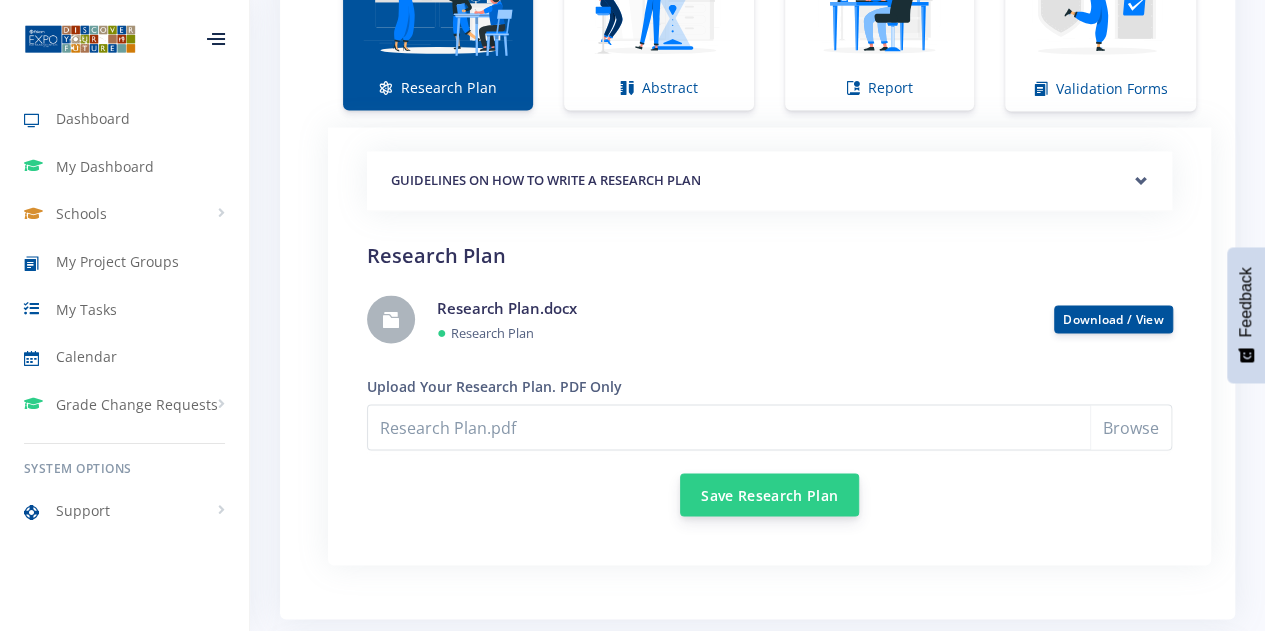 click on "Save Research Plan" at bounding box center [769, 494] 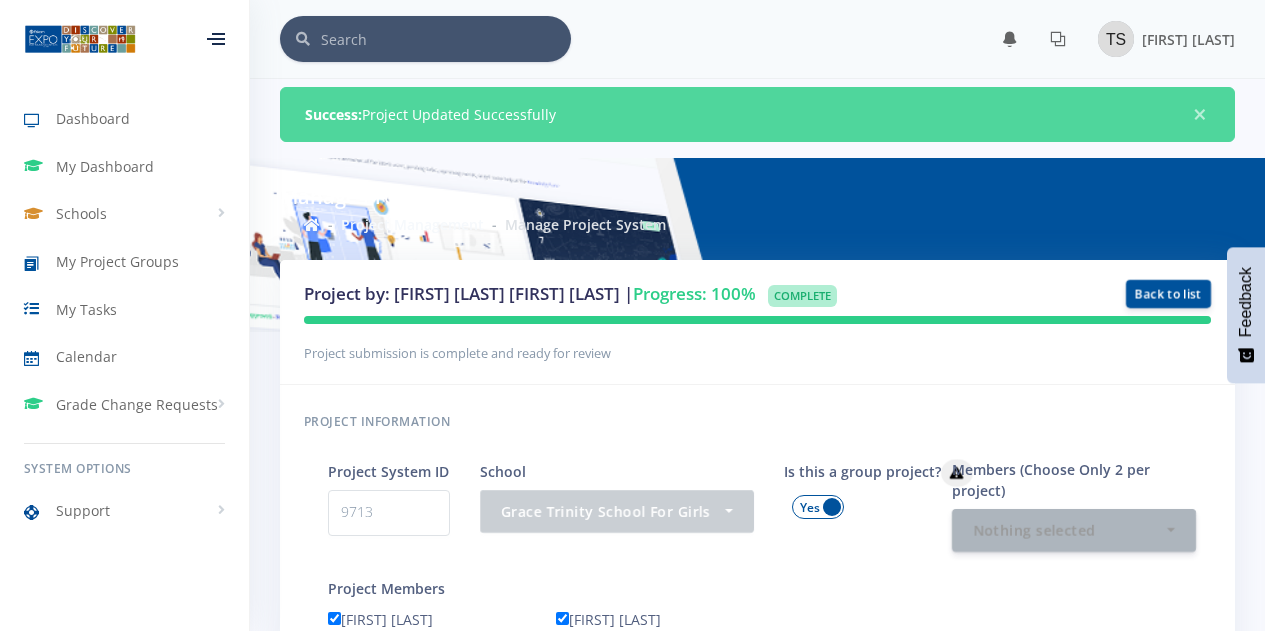 scroll, scrollTop: 0, scrollLeft: 0, axis: both 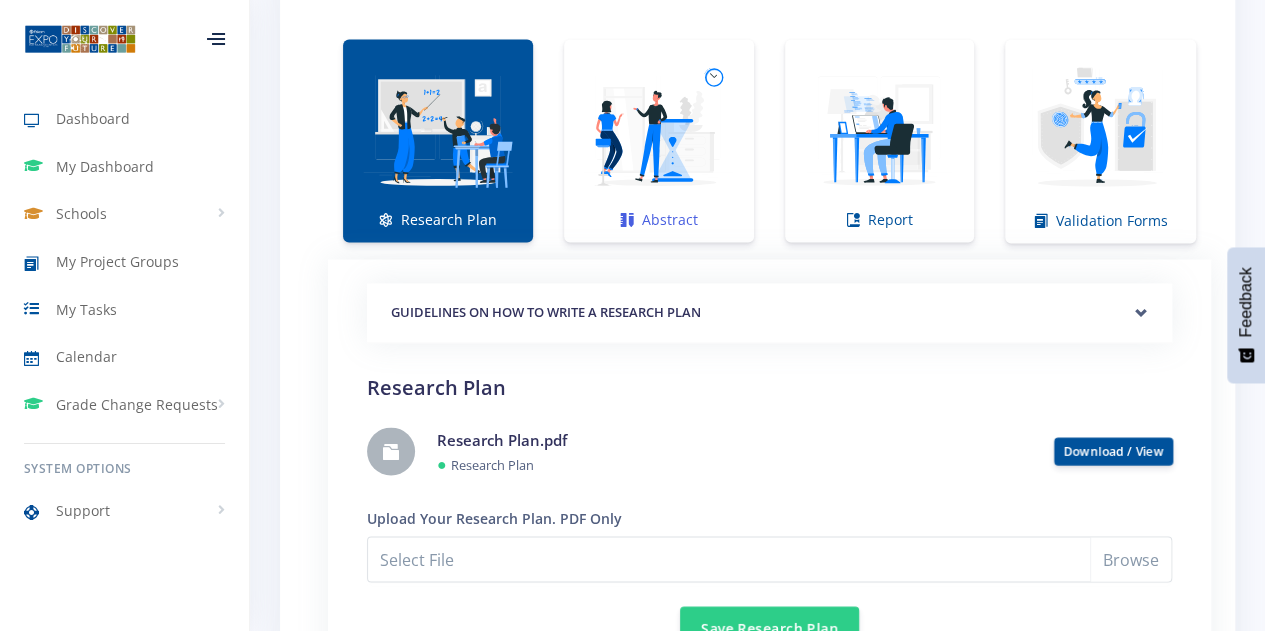 click at bounding box center [659, 130] 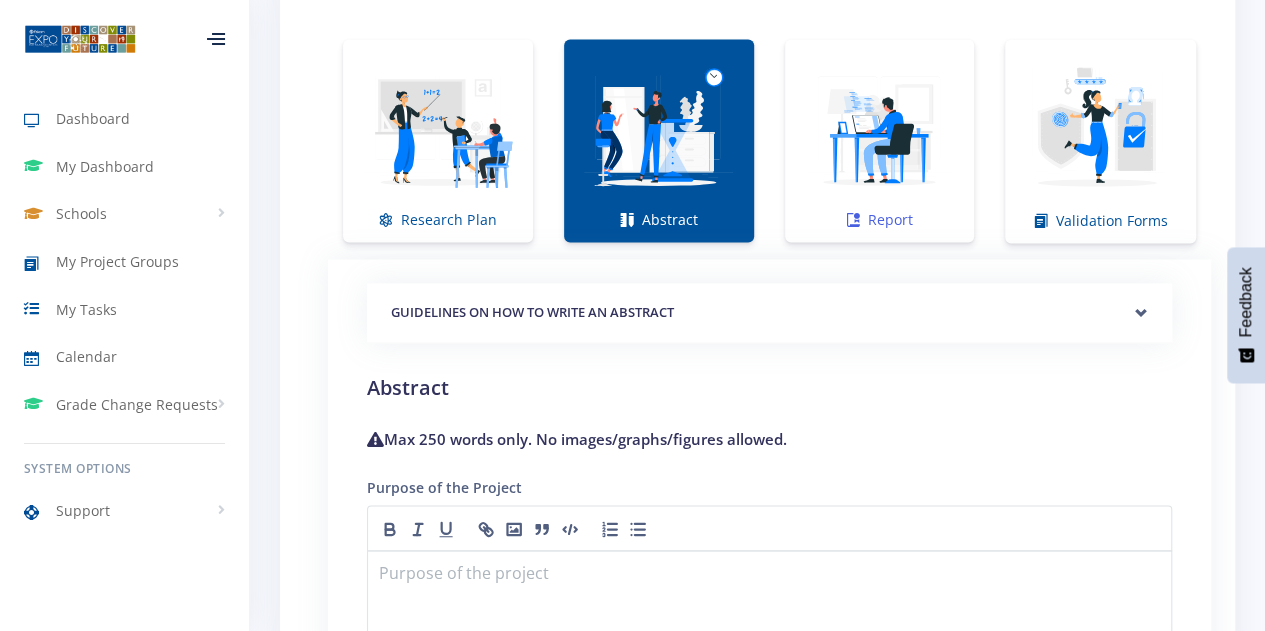 click at bounding box center (880, 130) 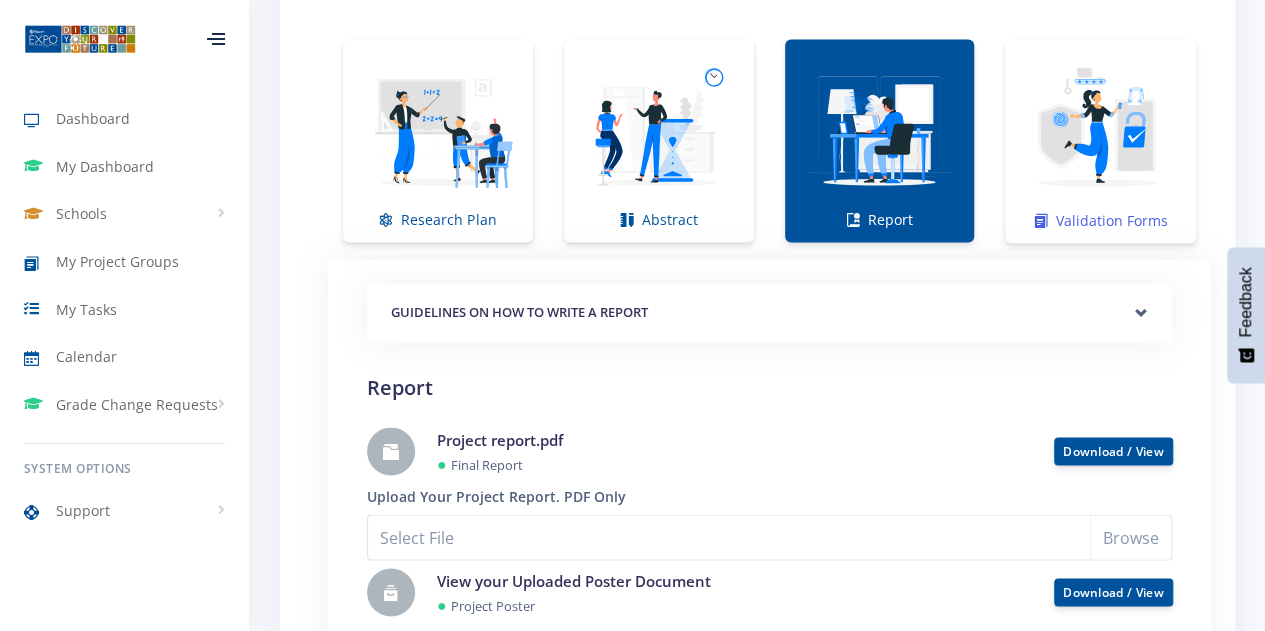 click at bounding box center (1100, 130) 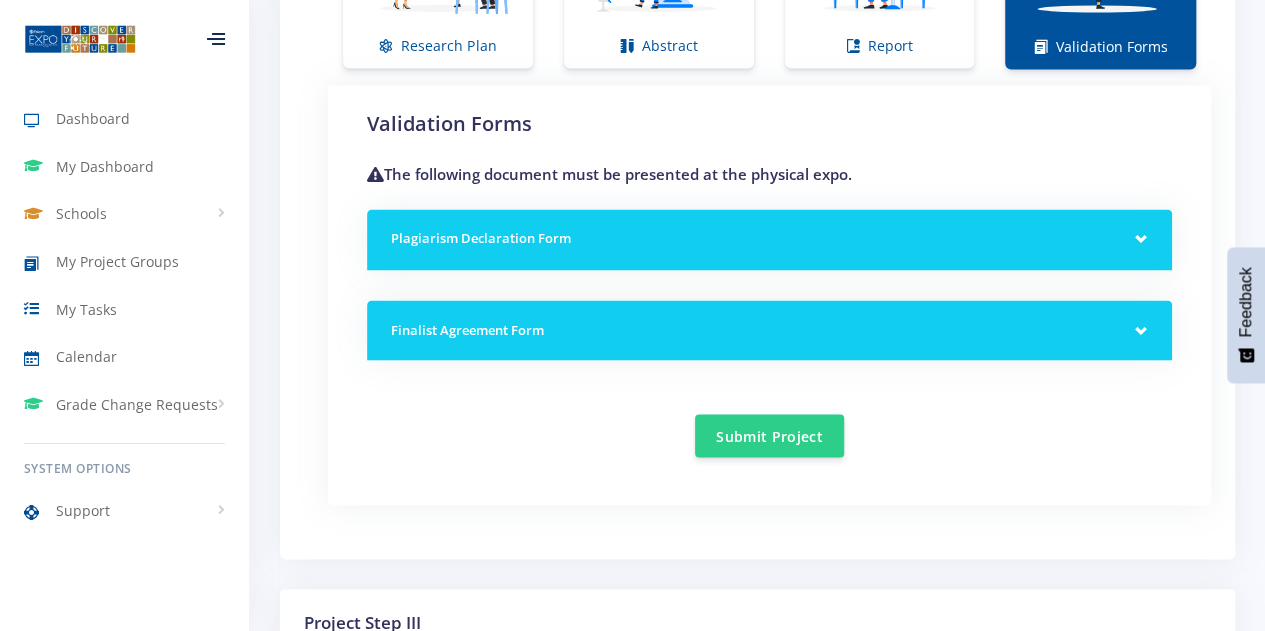 scroll, scrollTop: 1721, scrollLeft: 0, axis: vertical 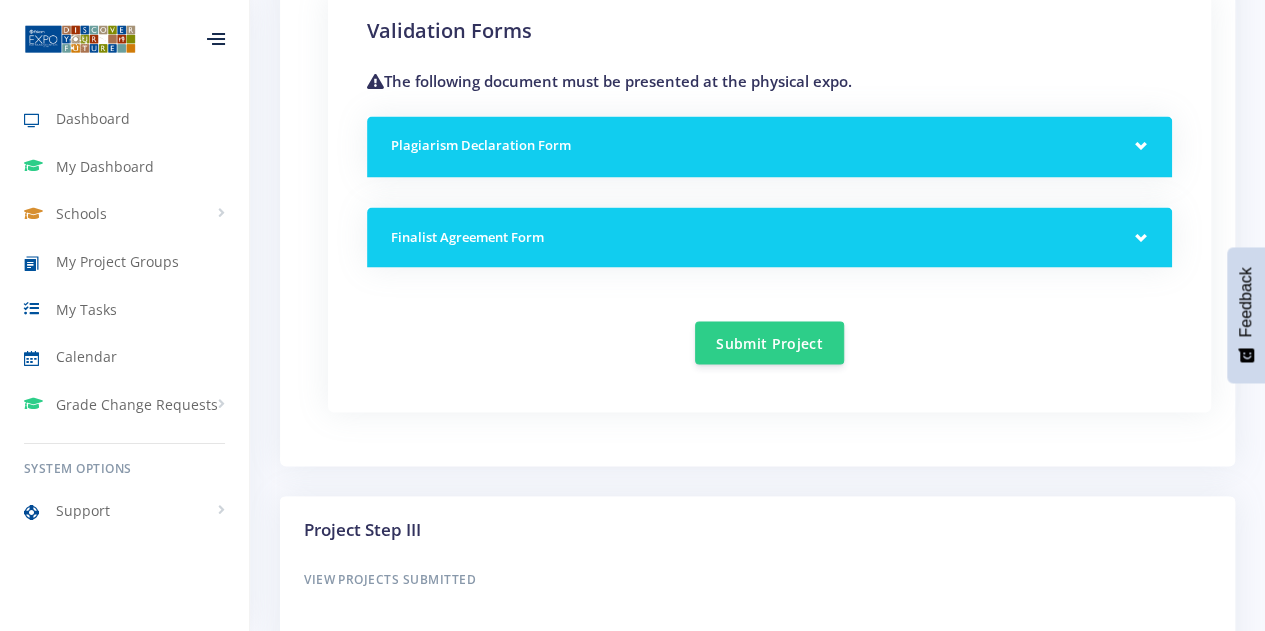 click on "Submit Project" at bounding box center [769, 330] 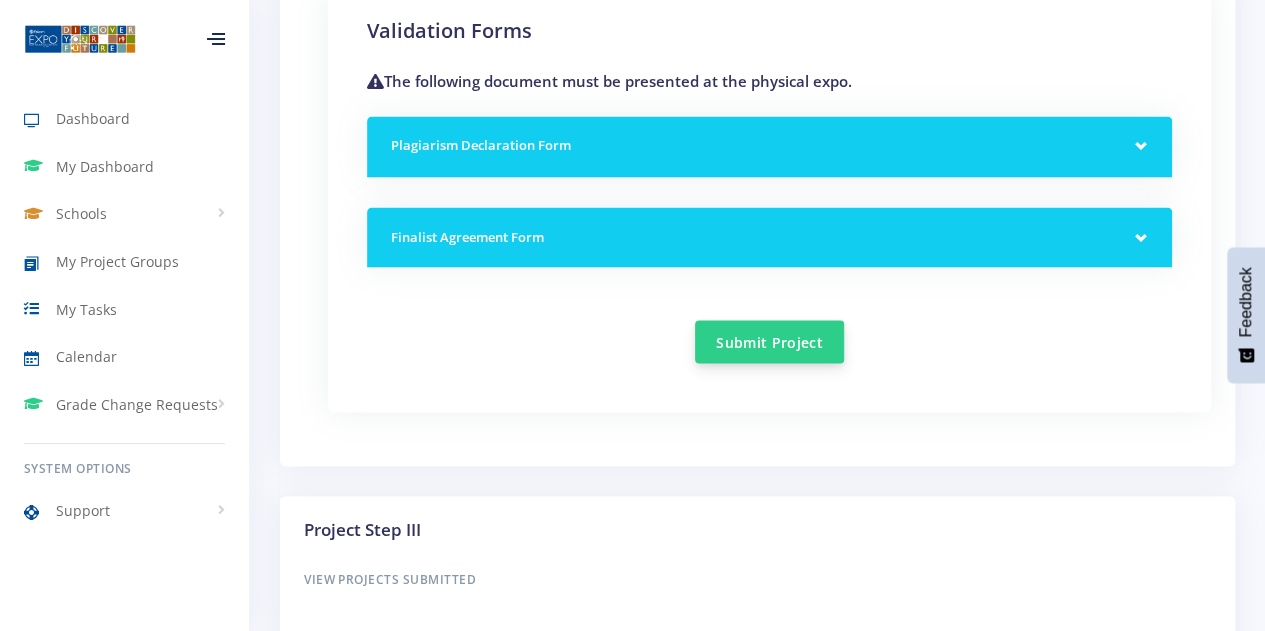 click on "Submit Project" at bounding box center [769, 341] 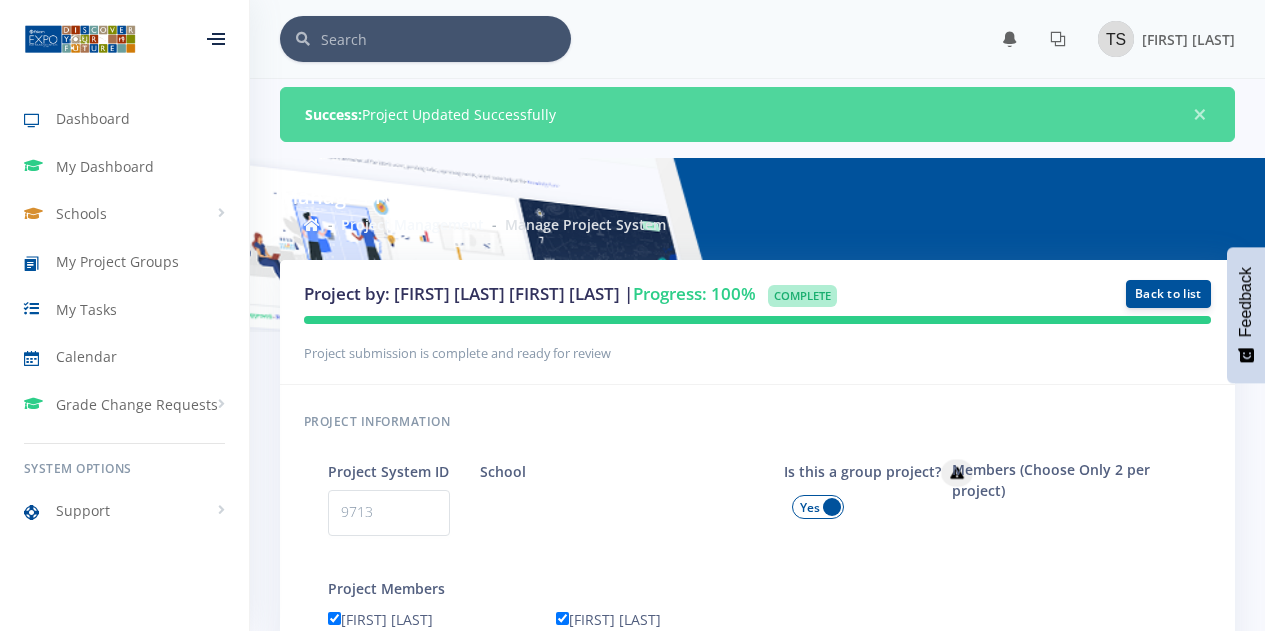 scroll, scrollTop: 0, scrollLeft: 0, axis: both 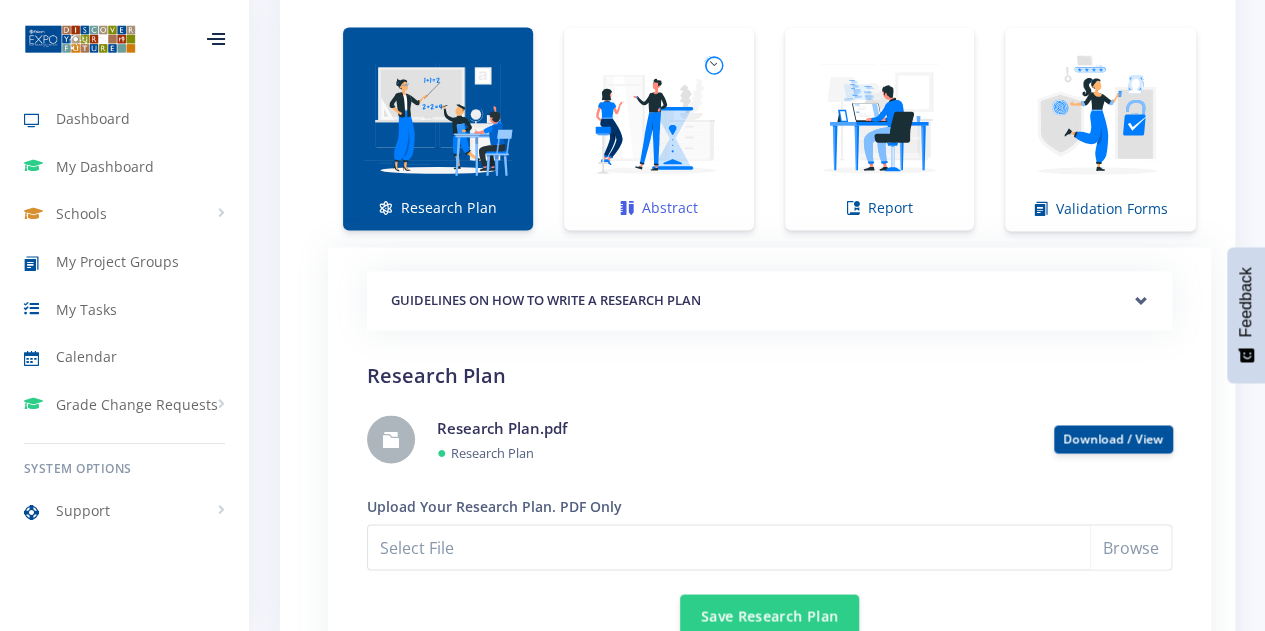 click at bounding box center (659, 118) 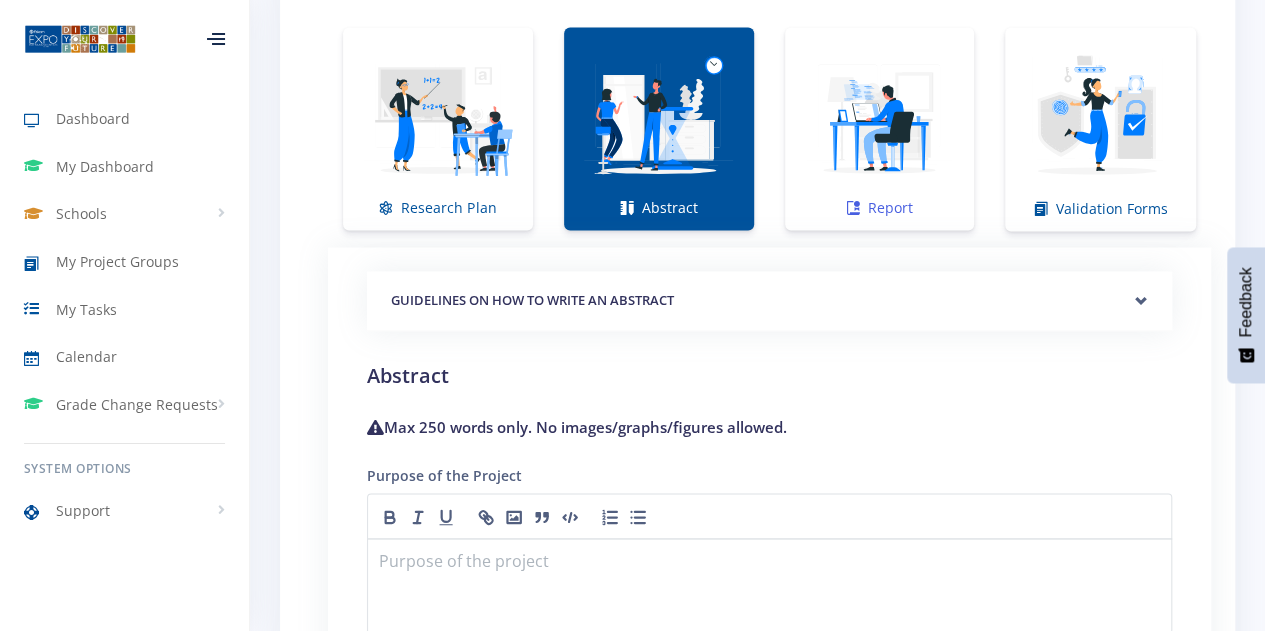 click at bounding box center [880, 118] 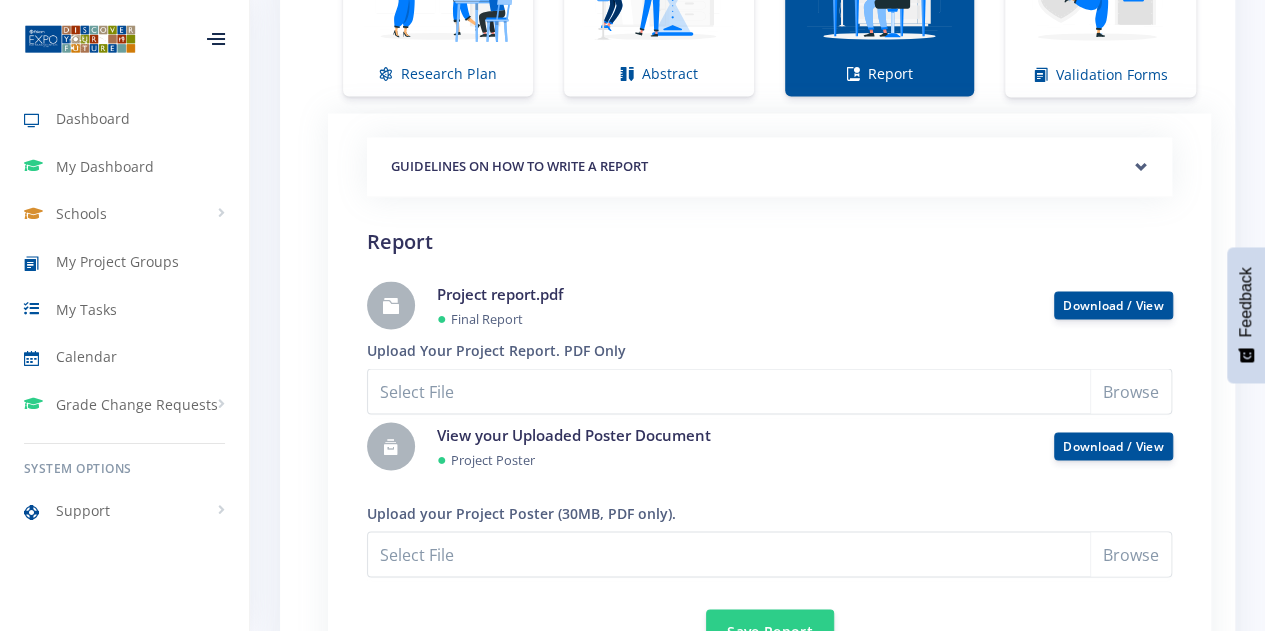 scroll, scrollTop: 1680, scrollLeft: 0, axis: vertical 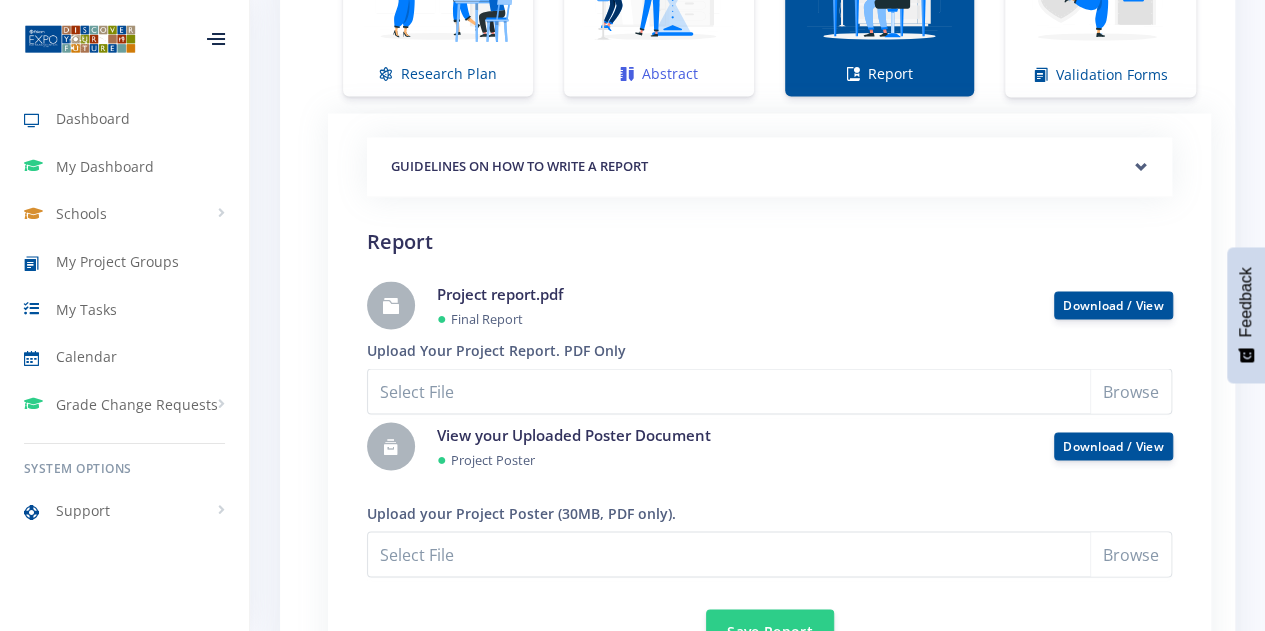 click at bounding box center [659, -16] 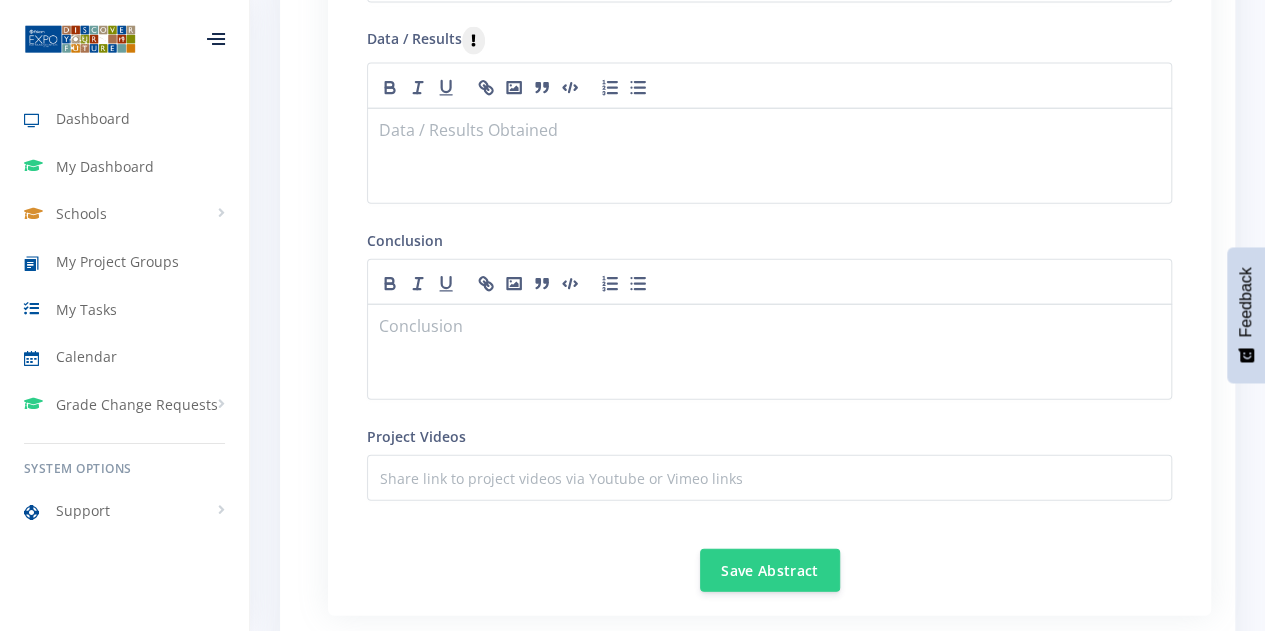 scroll, scrollTop: 2333, scrollLeft: 0, axis: vertical 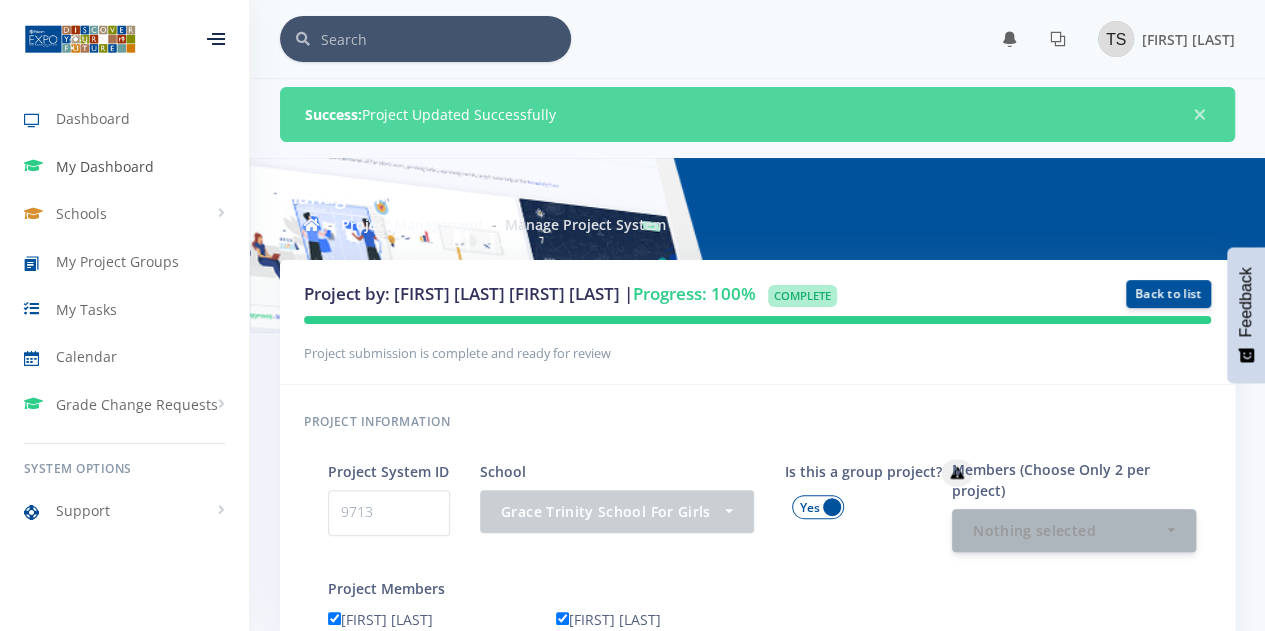 click on "My Dashboard" at bounding box center [105, 166] 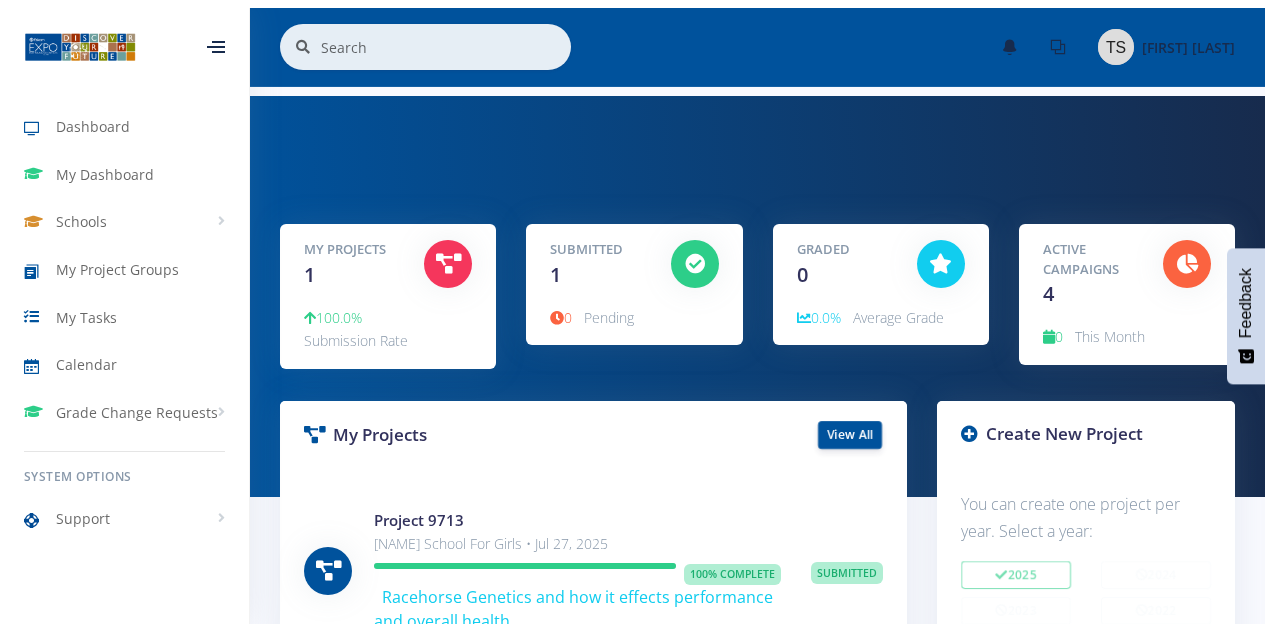 scroll, scrollTop: 0, scrollLeft: 0, axis: both 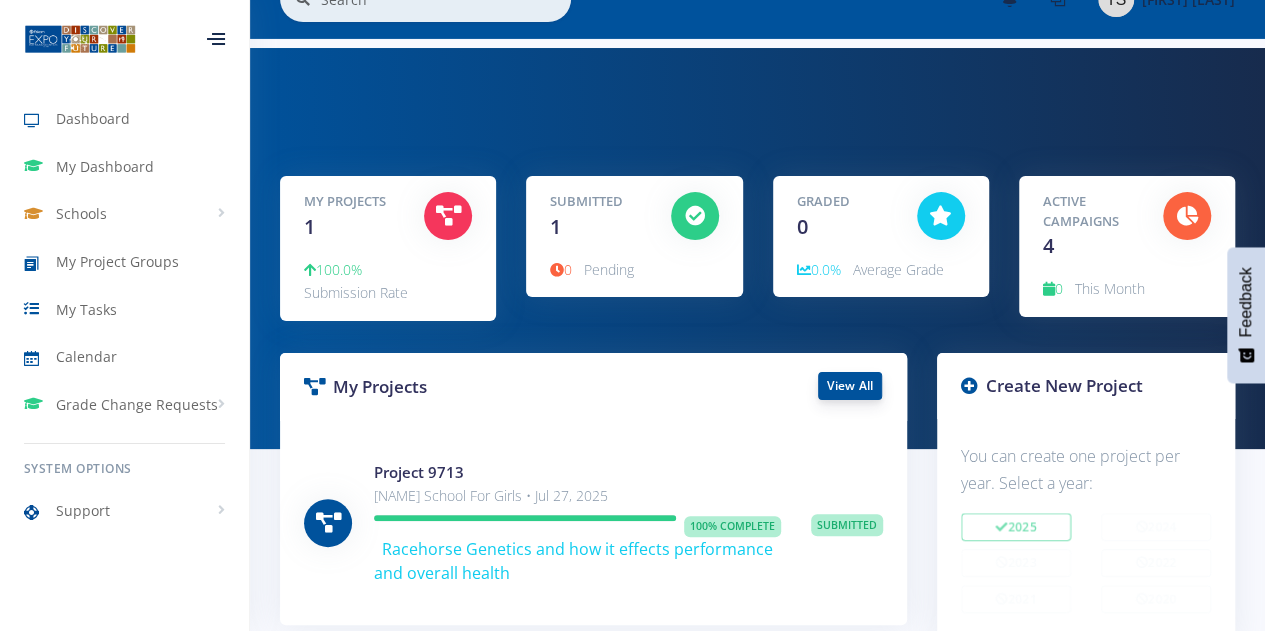 click on "View All" at bounding box center (850, 386) 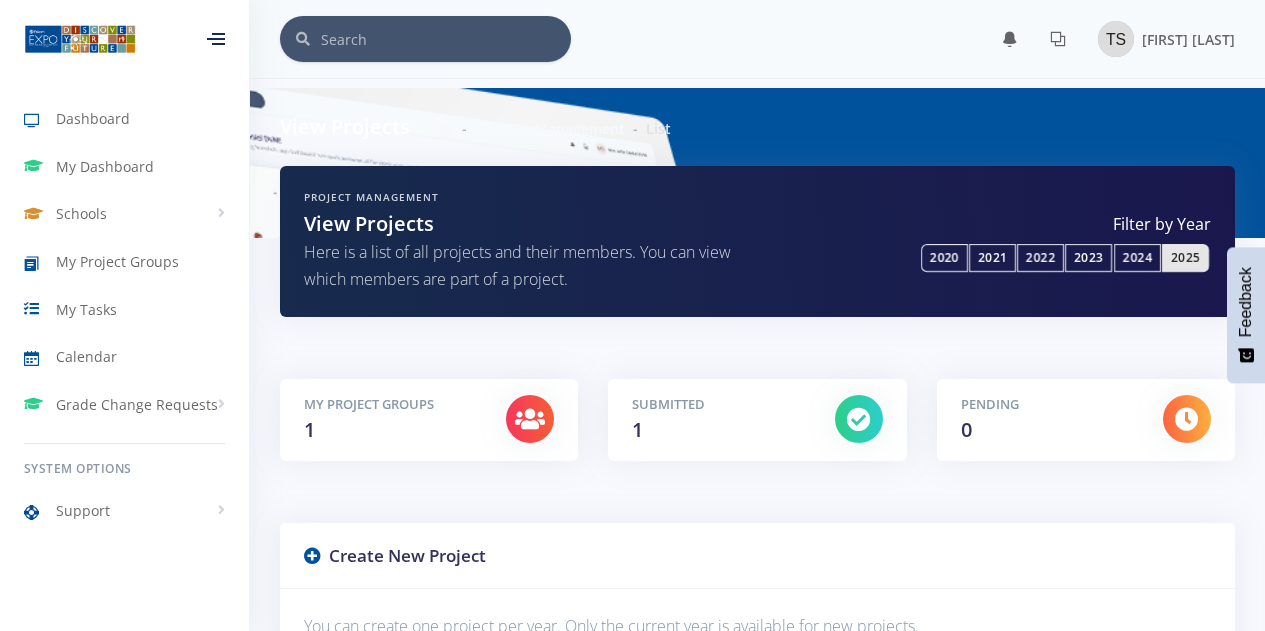 scroll, scrollTop: 0, scrollLeft: 0, axis: both 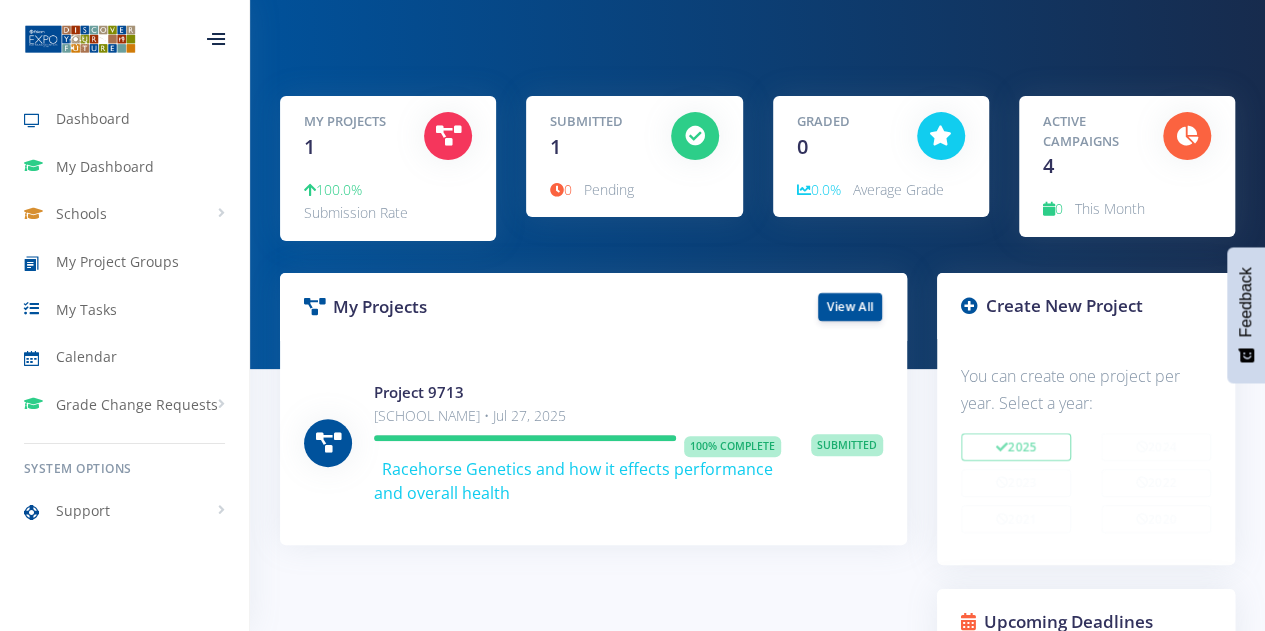 click at bounding box center [940, 136] 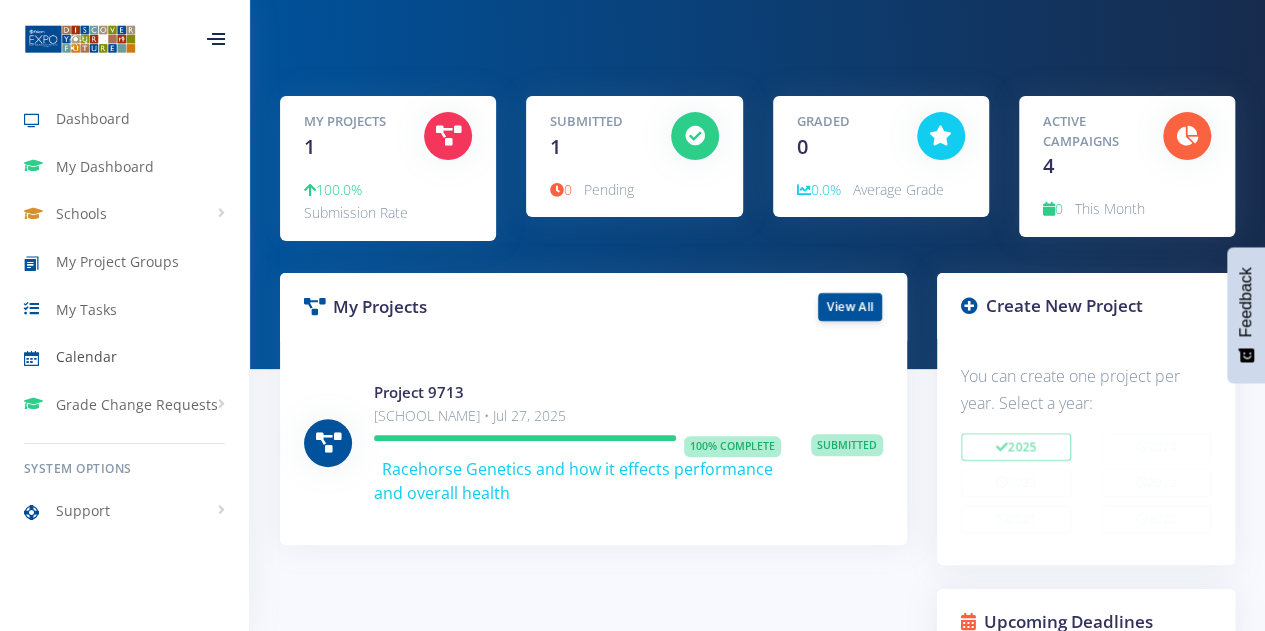 click on "Calendar" at bounding box center (86, 356) 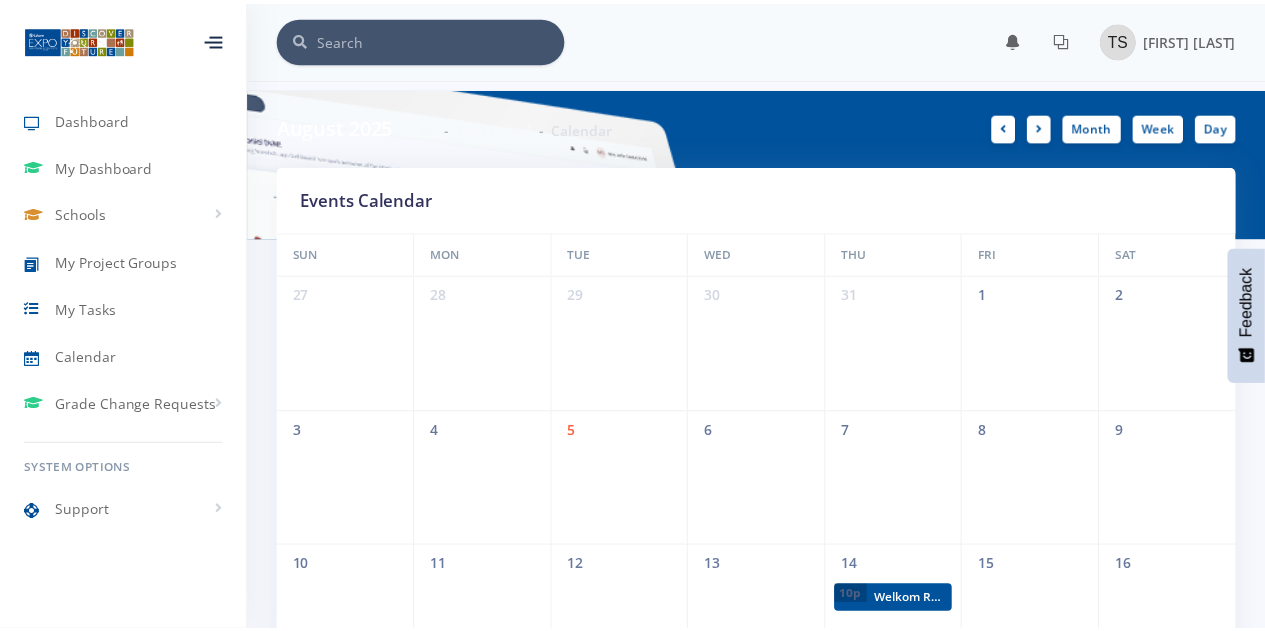 scroll, scrollTop: 0, scrollLeft: 0, axis: both 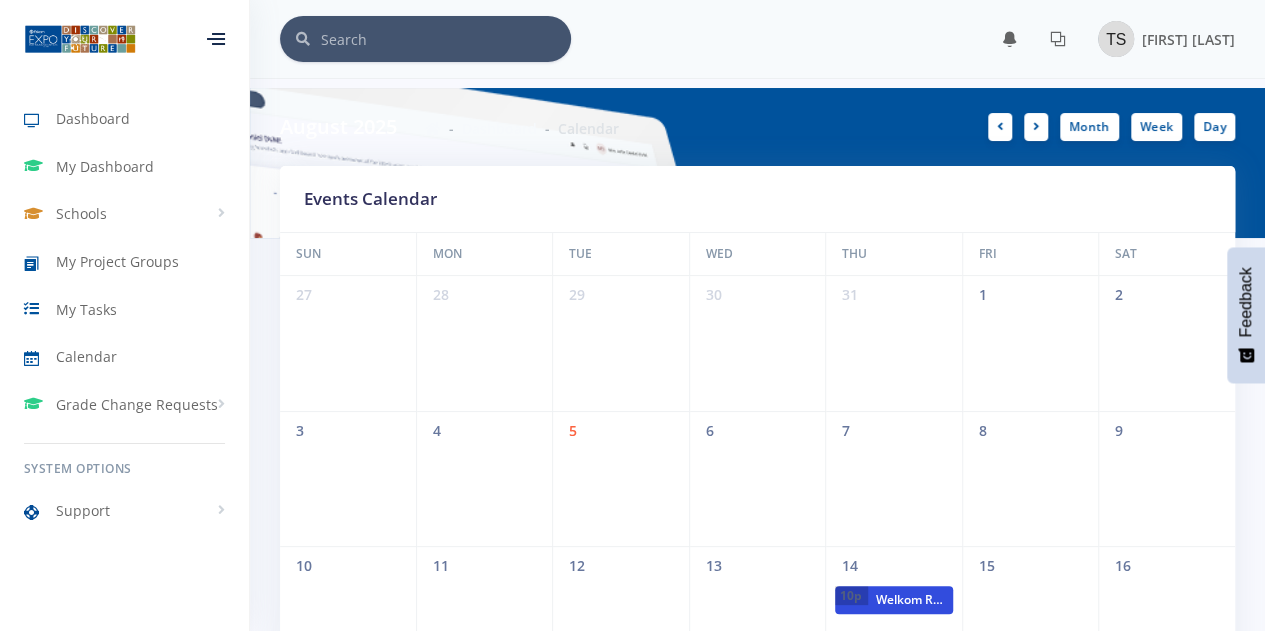 click on "Welkom Regional Expo" at bounding box center [910, 600] 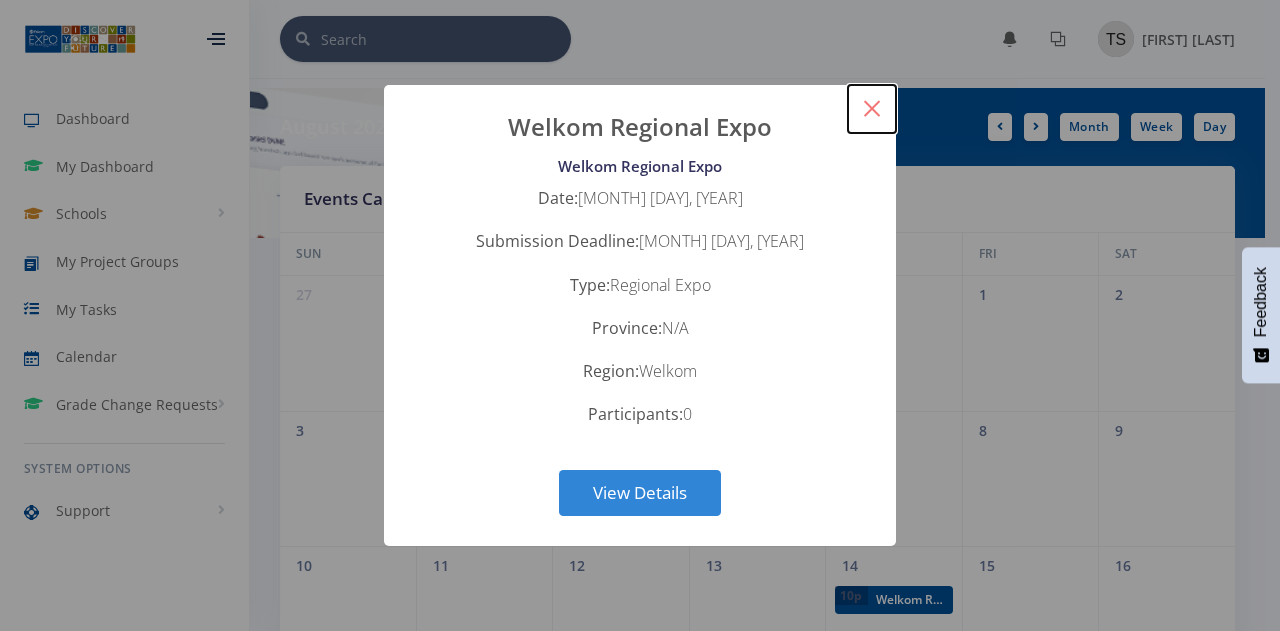 click on "×" at bounding box center (872, 109) 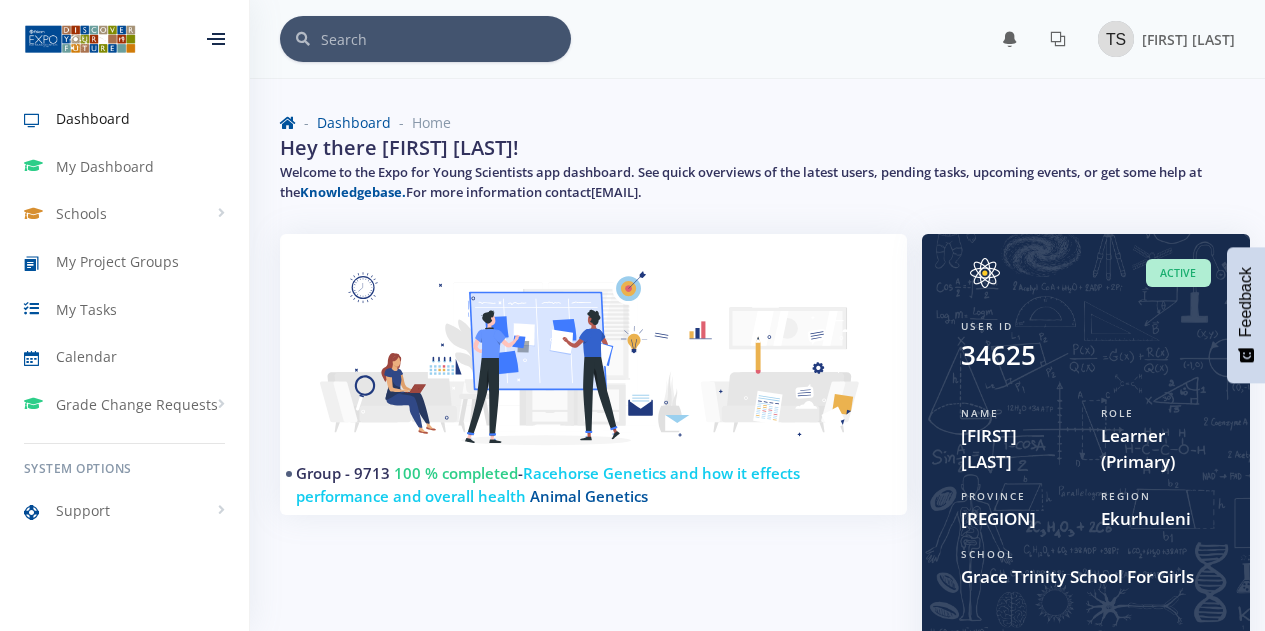 scroll, scrollTop: 0, scrollLeft: 0, axis: both 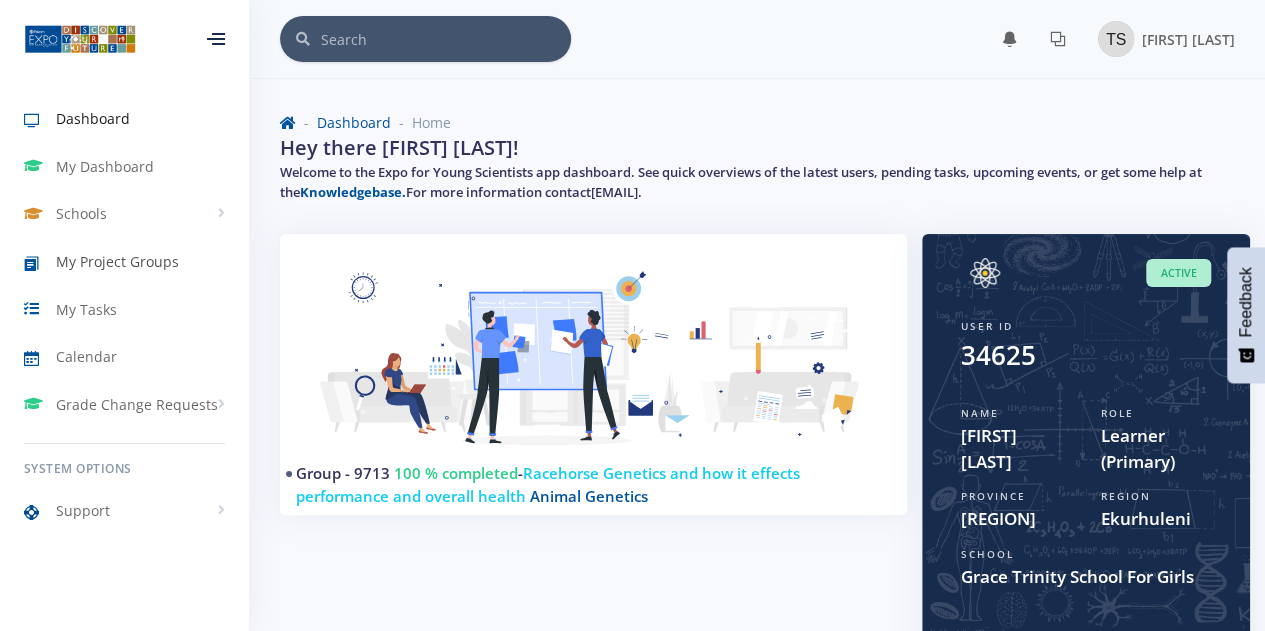 click on "My Project Groups" at bounding box center (117, 261) 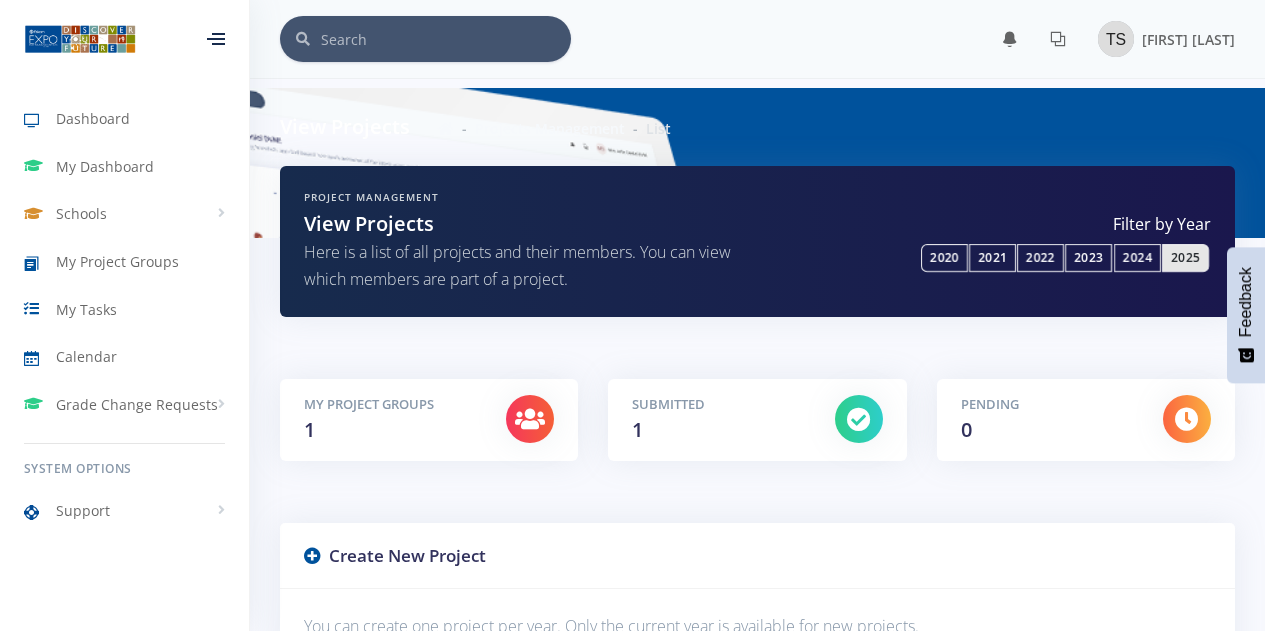 scroll, scrollTop: 0, scrollLeft: 0, axis: both 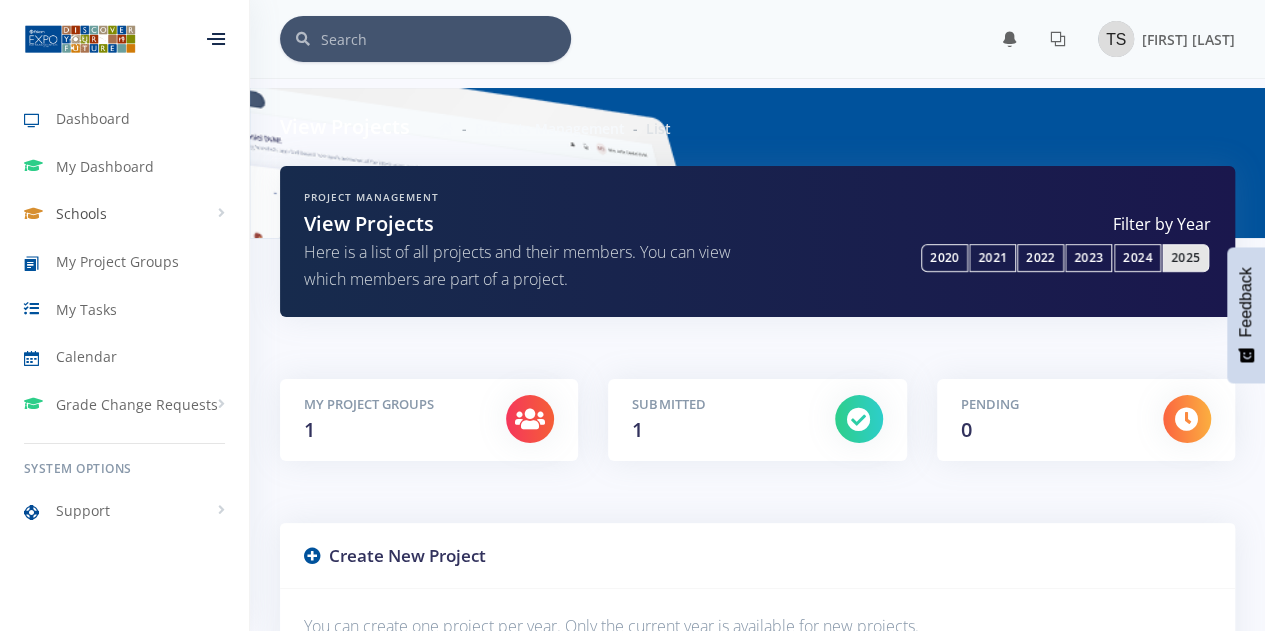 click on "Schools" at bounding box center (124, 214) 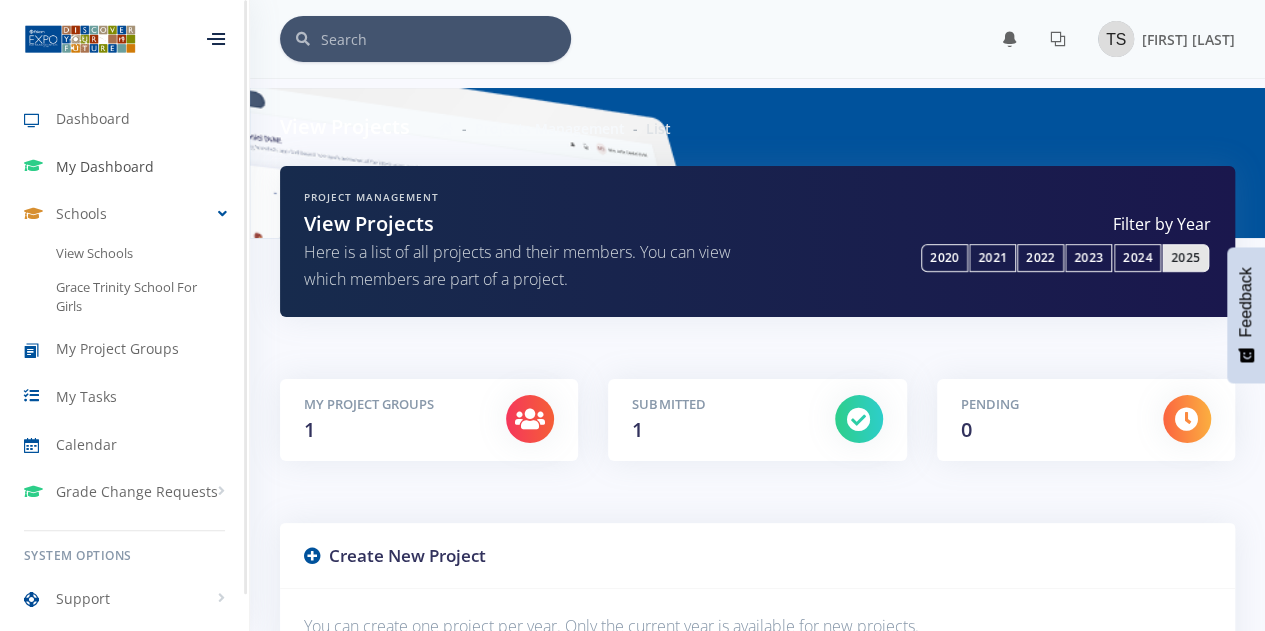 click on "My Dashboard" at bounding box center (105, 166) 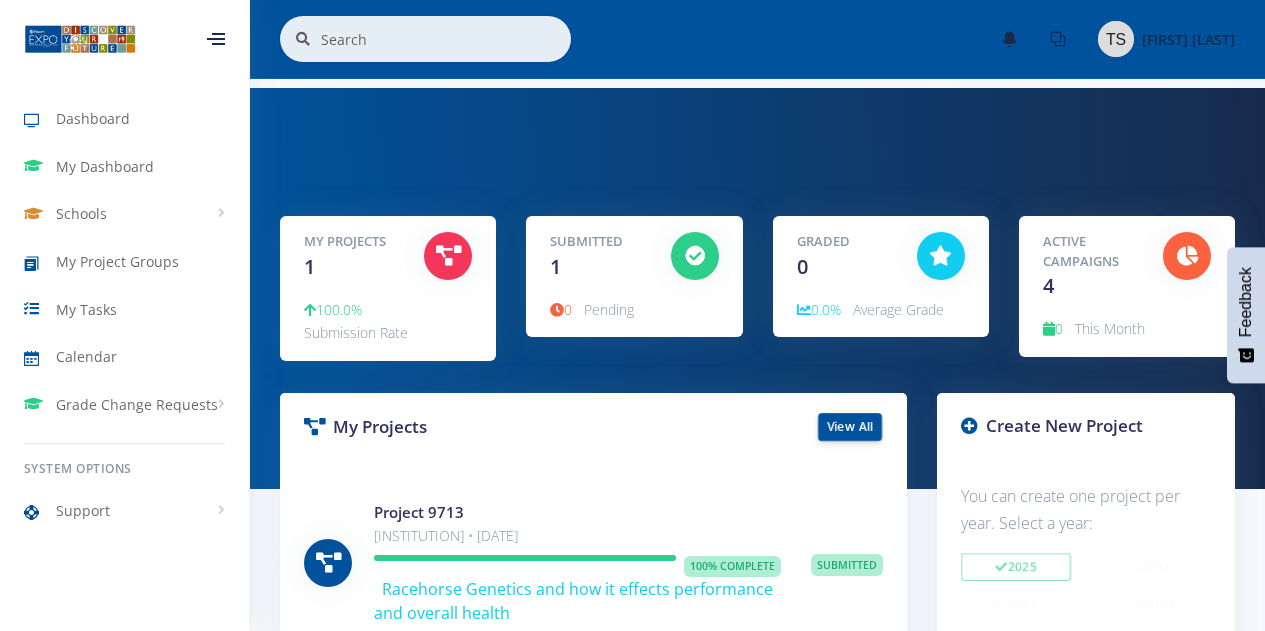 scroll, scrollTop: 0, scrollLeft: 0, axis: both 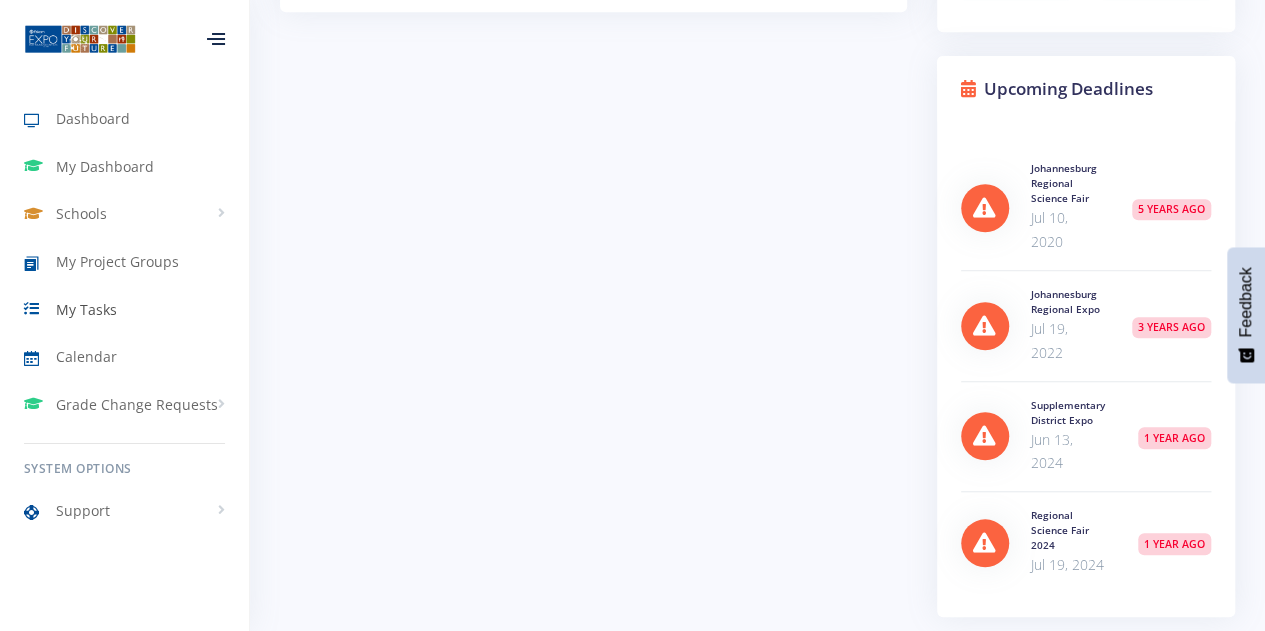 click on "My Tasks" at bounding box center (86, 309) 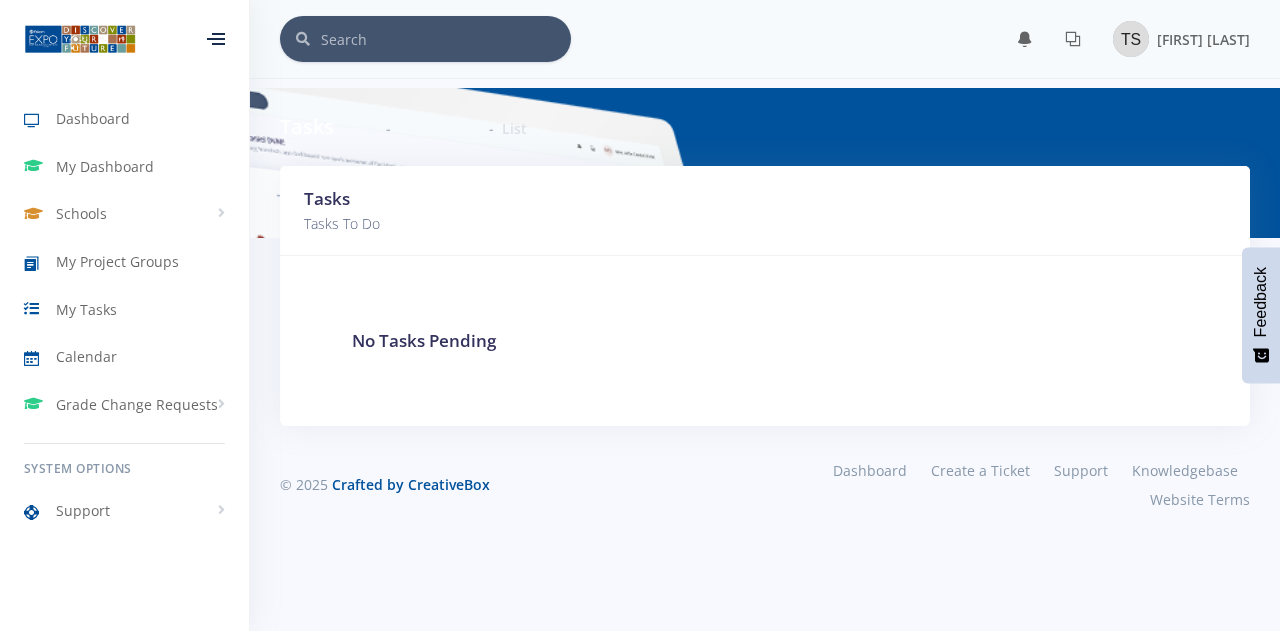 scroll, scrollTop: 0, scrollLeft: 0, axis: both 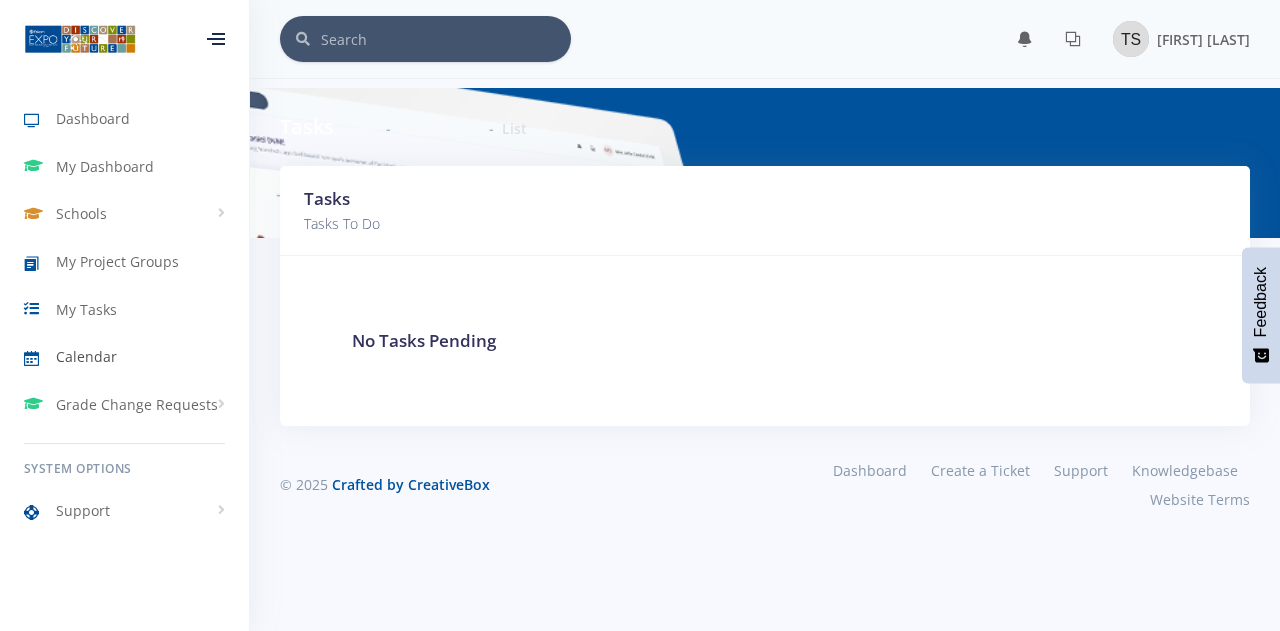 click on "Calendar" at bounding box center [86, 356] 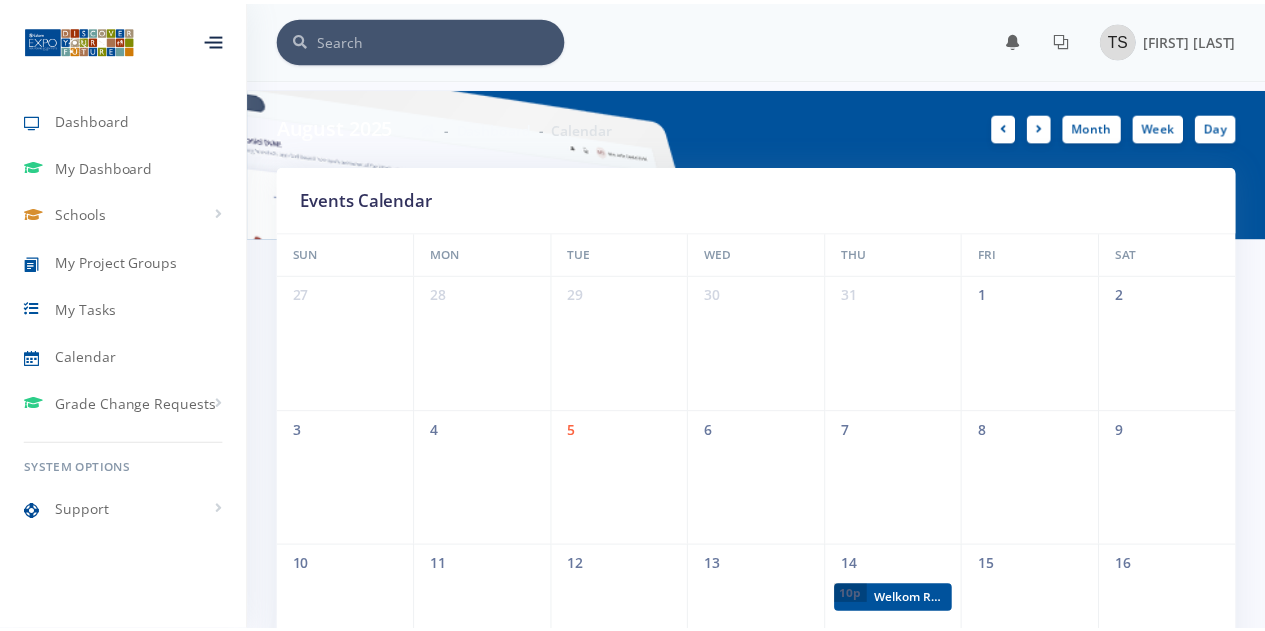 scroll, scrollTop: 0, scrollLeft: 0, axis: both 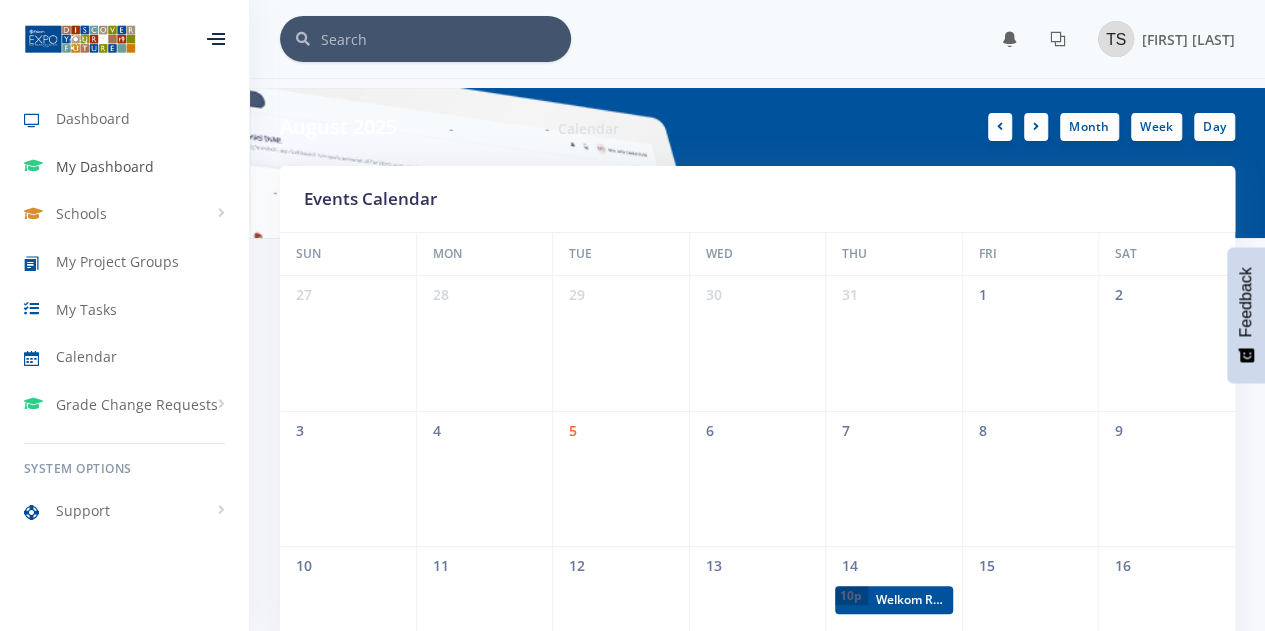 click on "My Dashboard" at bounding box center (105, 166) 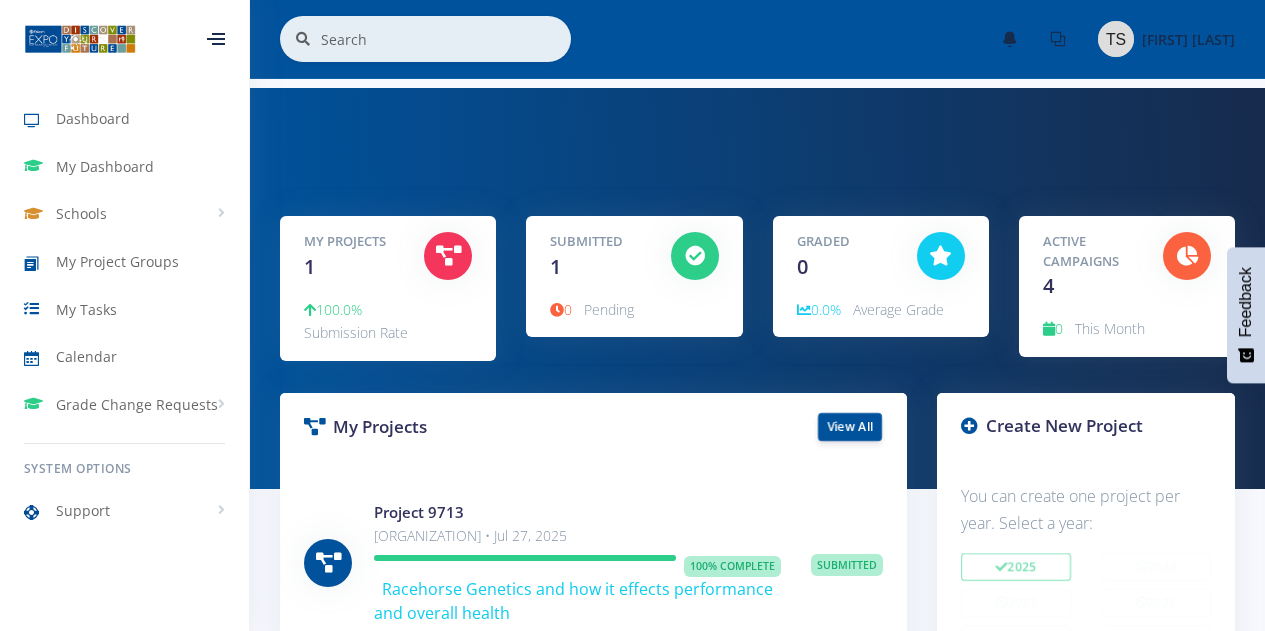scroll, scrollTop: 0, scrollLeft: 0, axis: both 